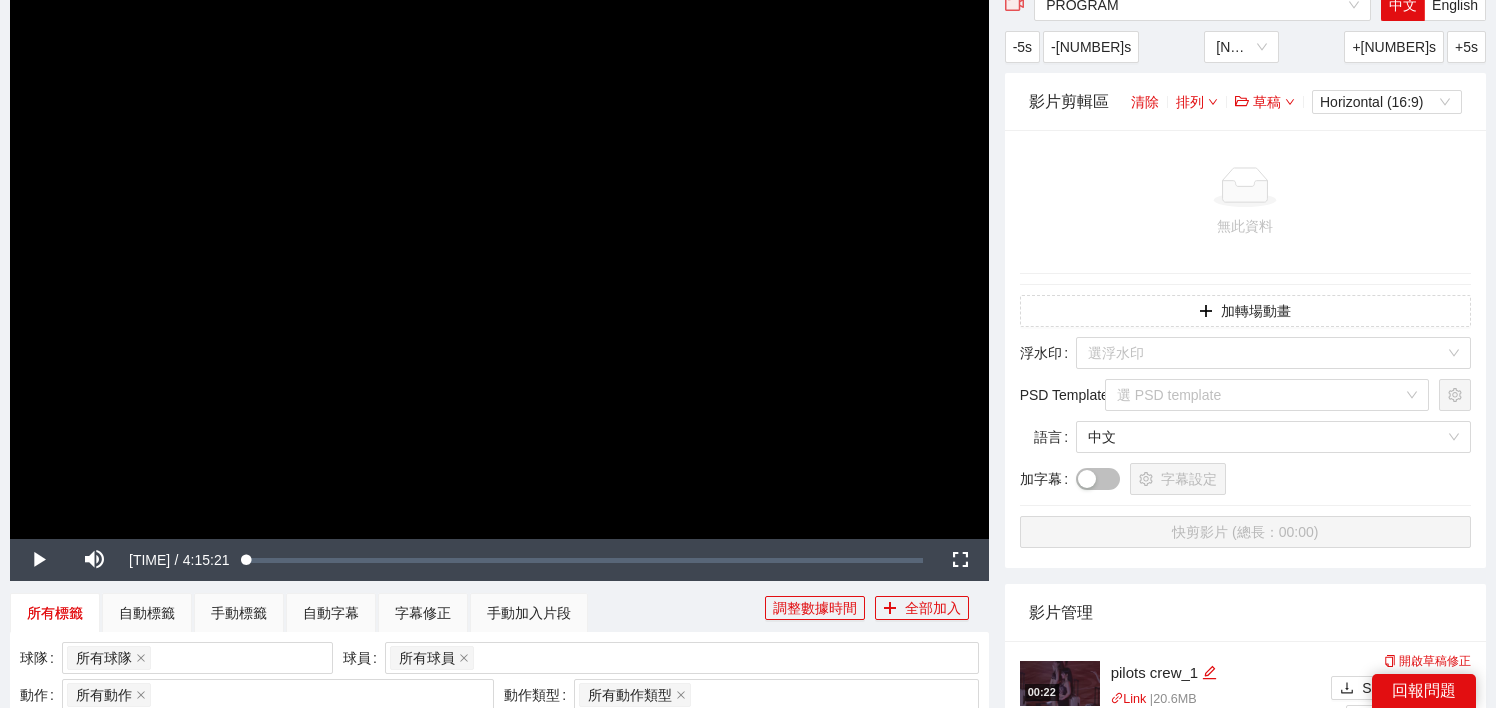 scroll, scrollTop: 0, scrollLeft: 0, axis: both 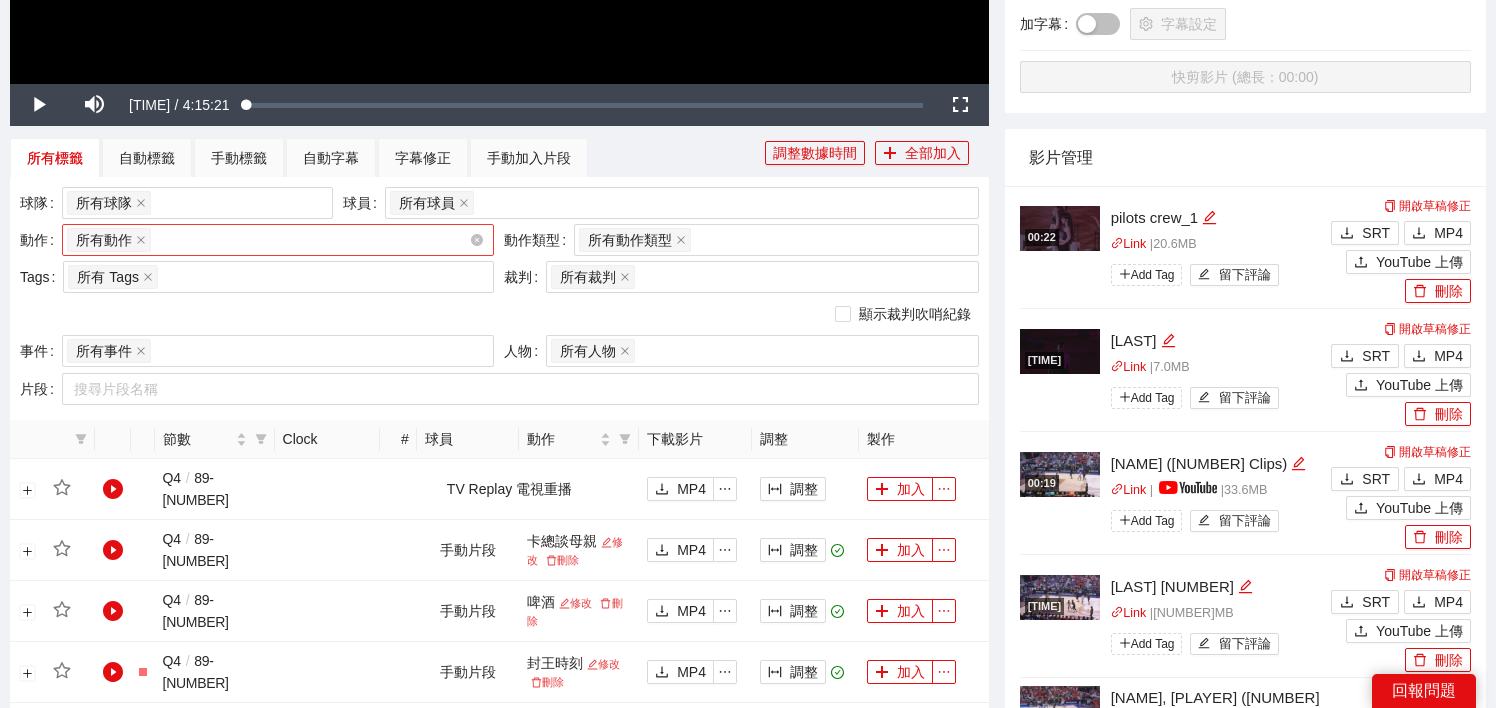 click on "所有動作 + [NUMBER] ..." at bounding box center (268, 240) 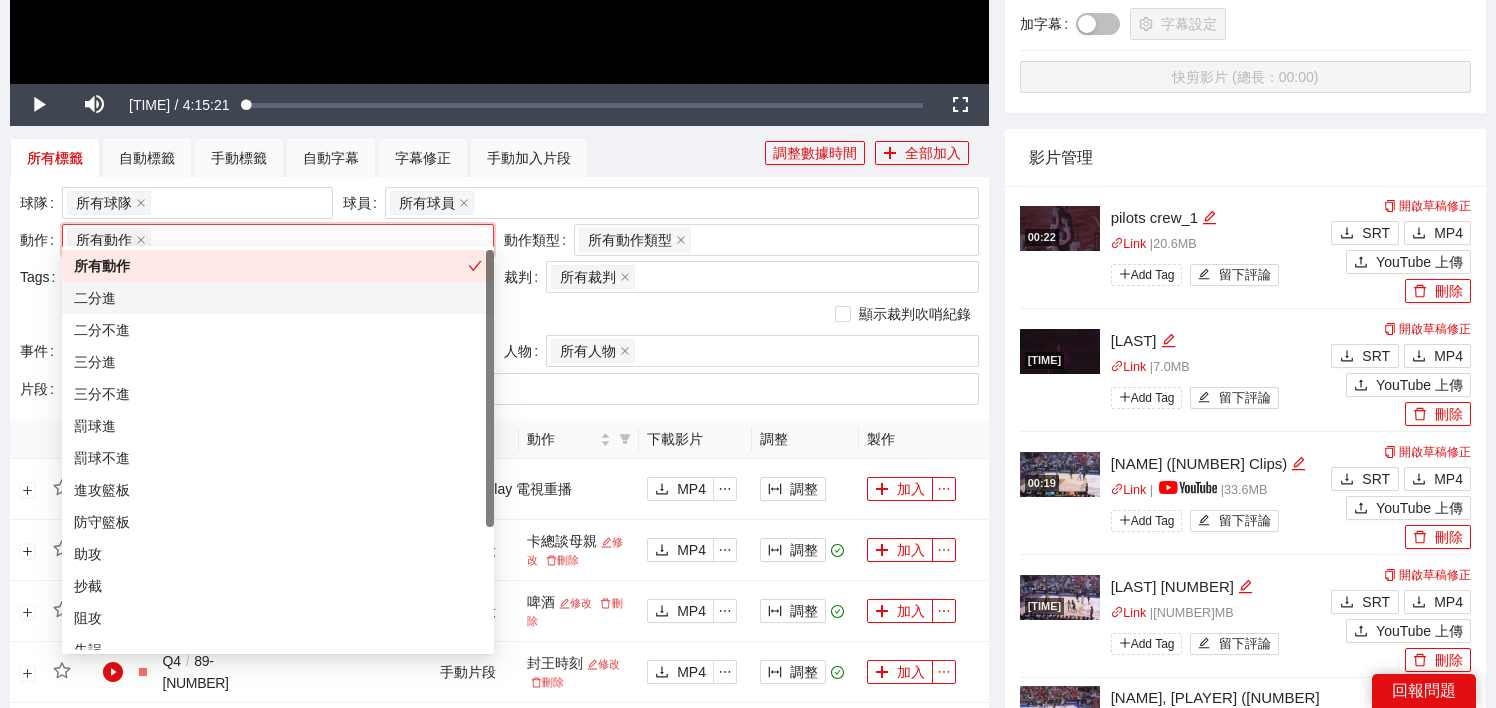 click on "二分進" at bounding box center [278, 298] 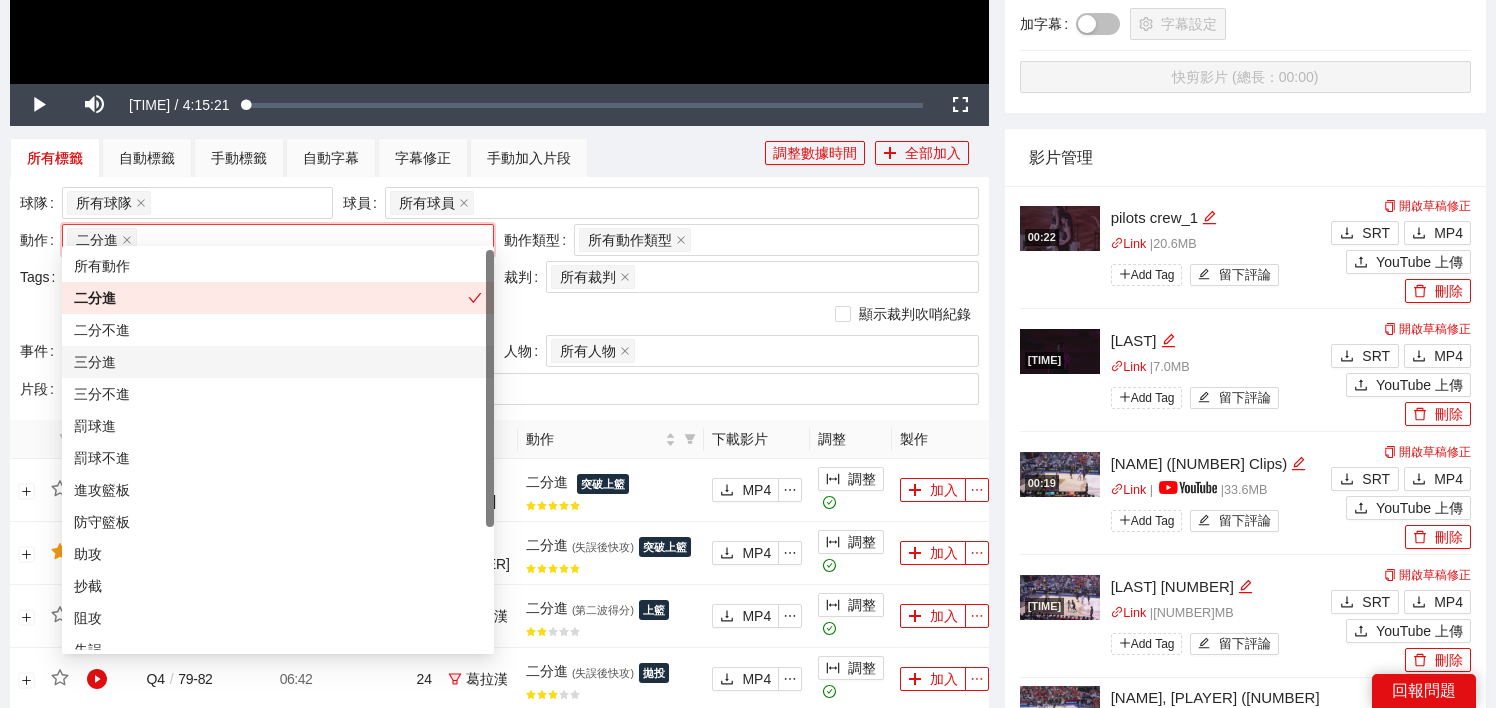 click on "三分進" at bounding box center [278, 362] 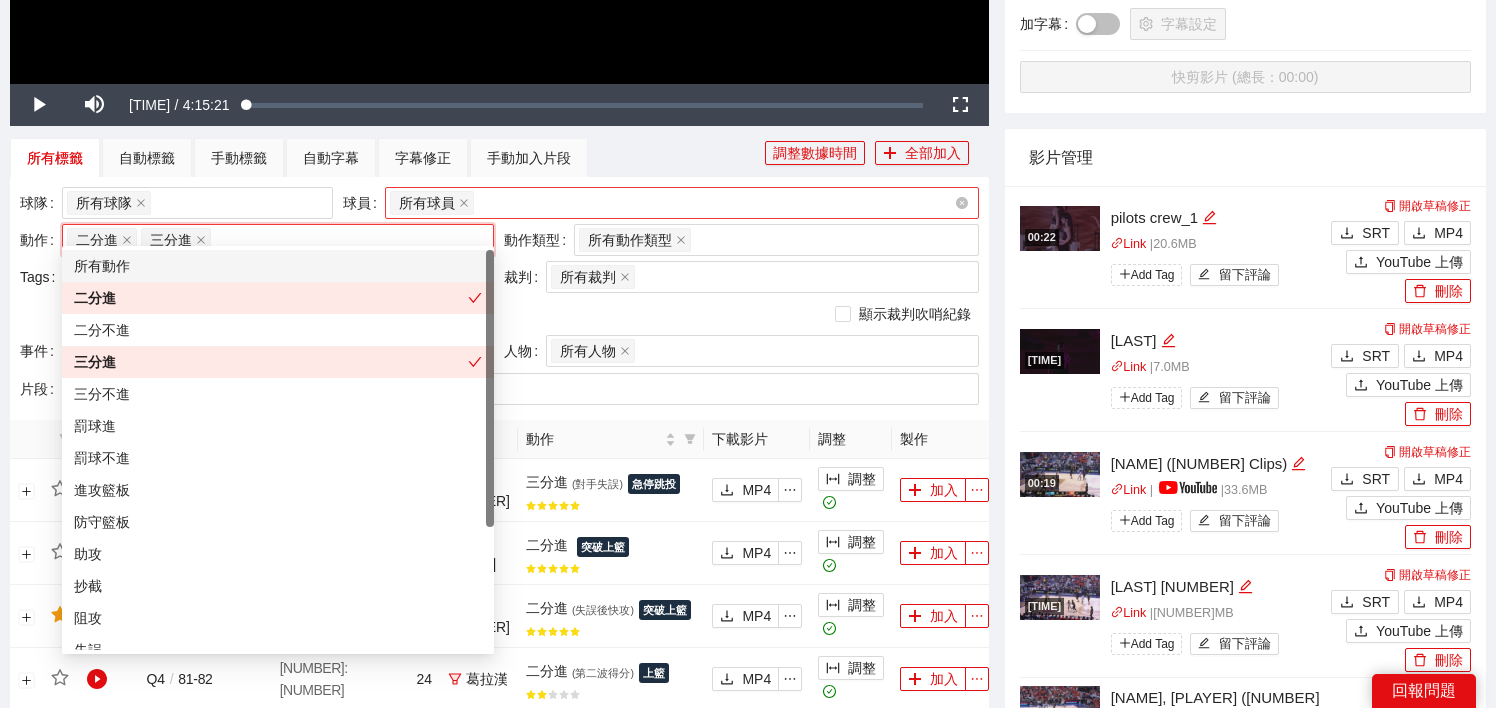 click on "所有球員" at bounding box center [672, 203] 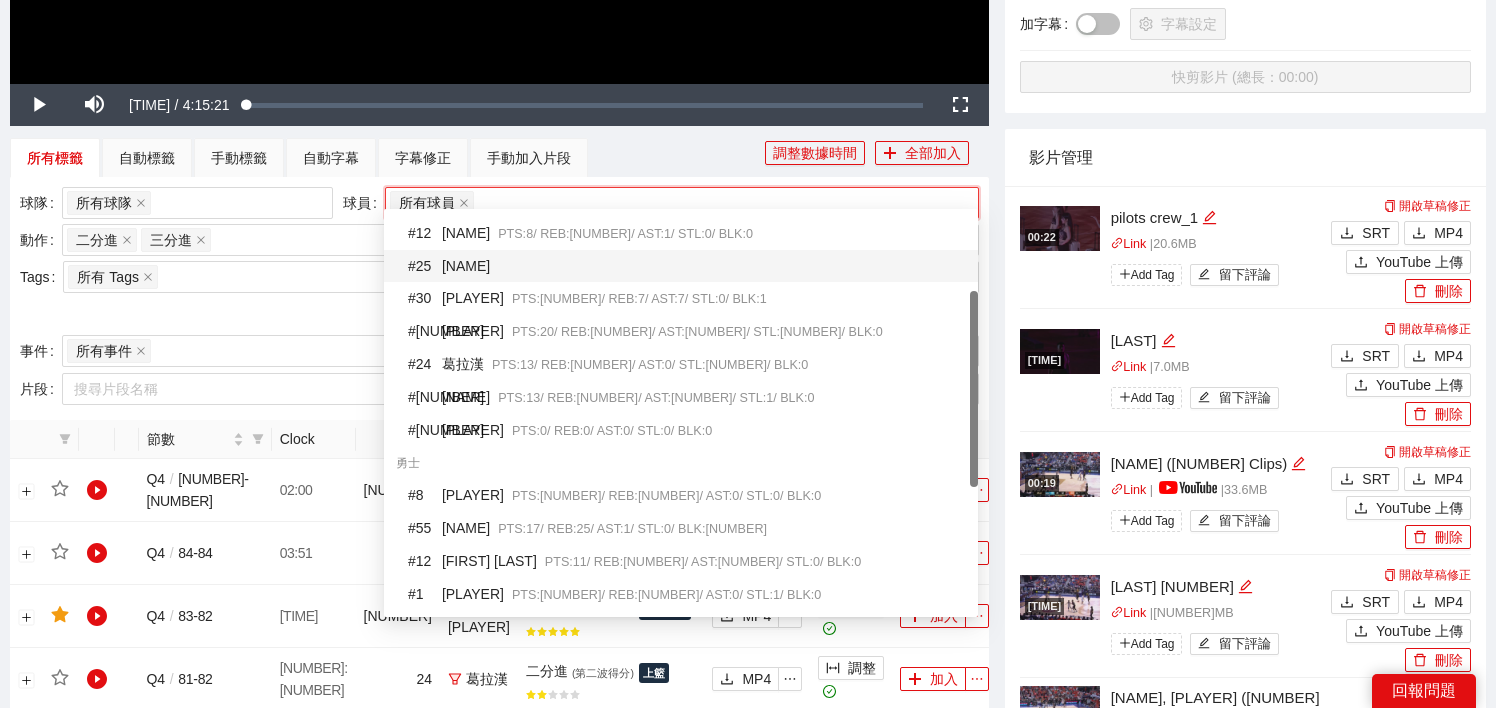 scroll, scrollTop: 185, scrollLeft: 0, axis: vertical 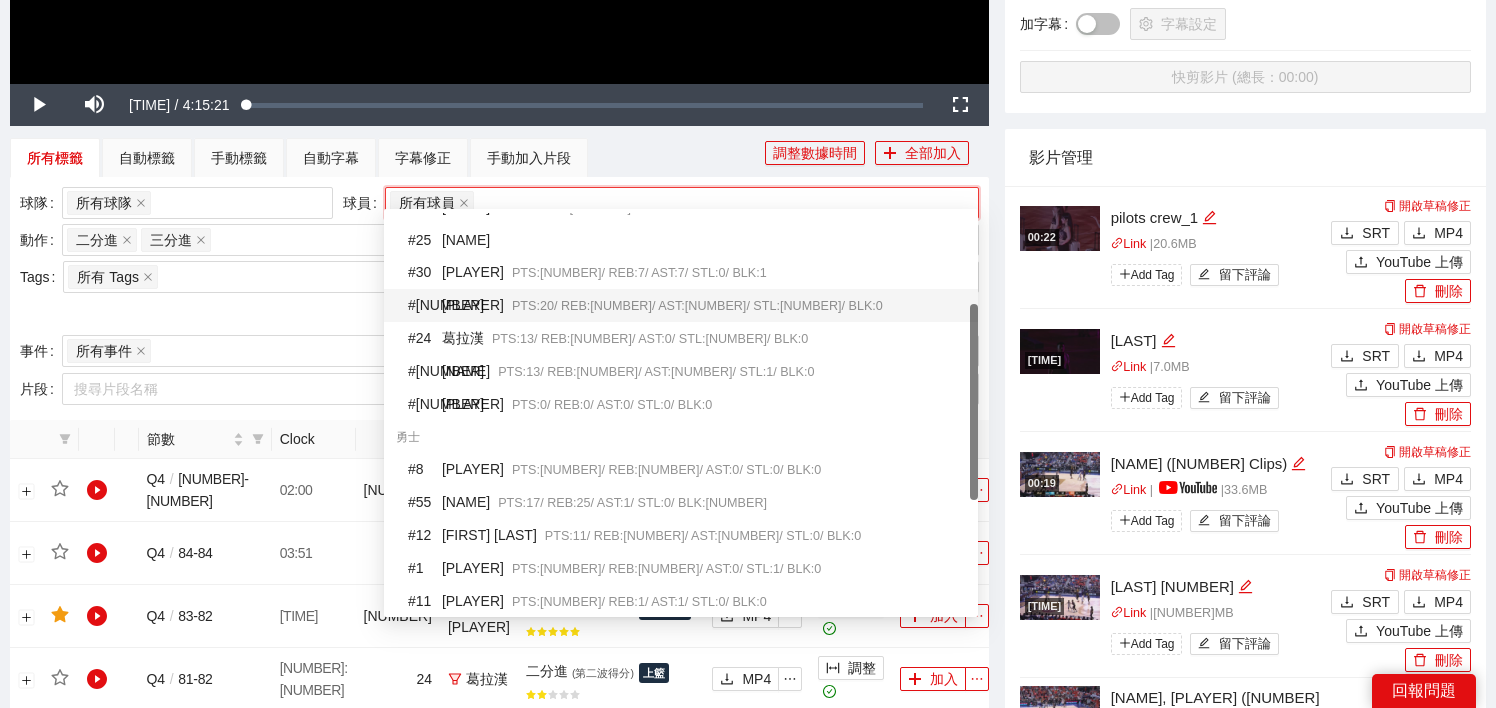 click on "# 30   白曜誠 PTS:  4  / REB:  7  / AST:  7  / STL:  0  / BLK:  1" at bounding box center (681, 272) 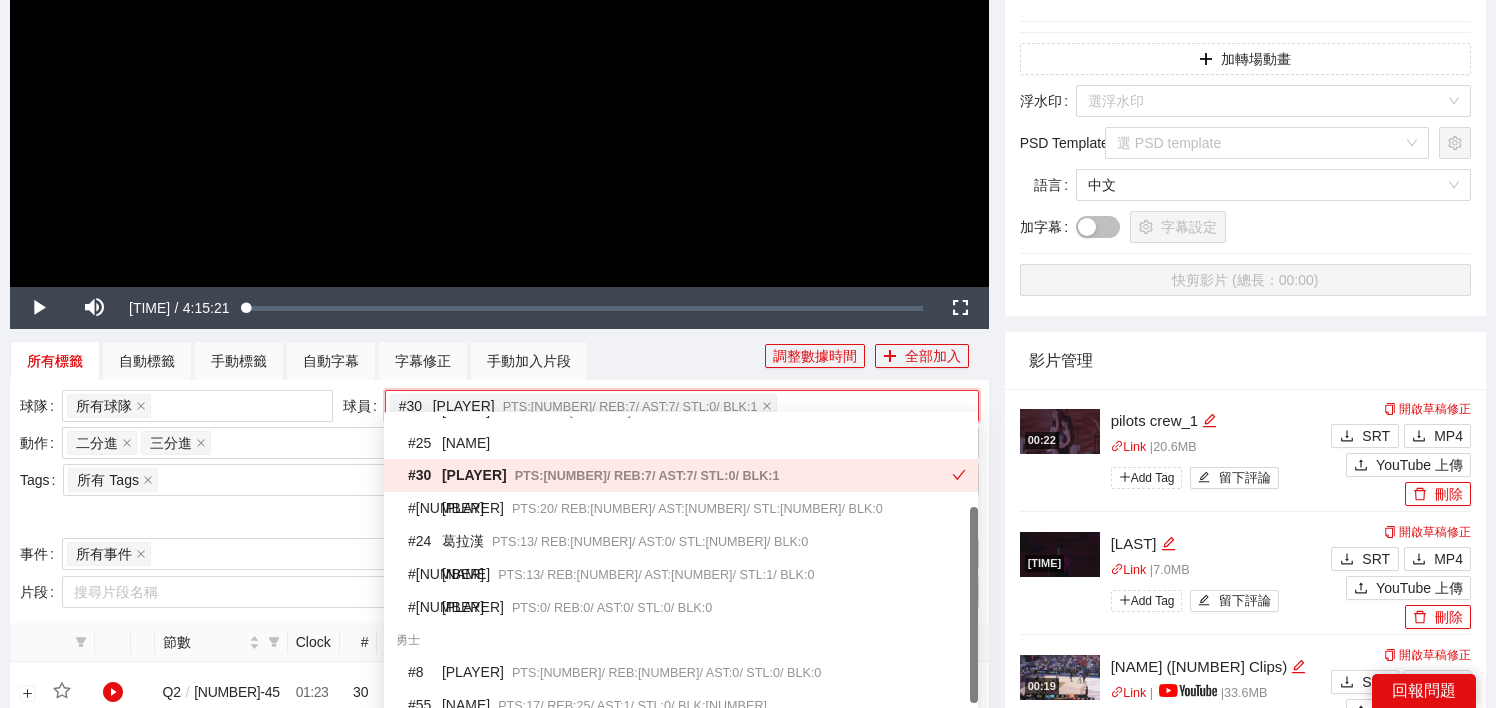 scroll, scrollTop: 0, scrollLeft: 0, axis: both 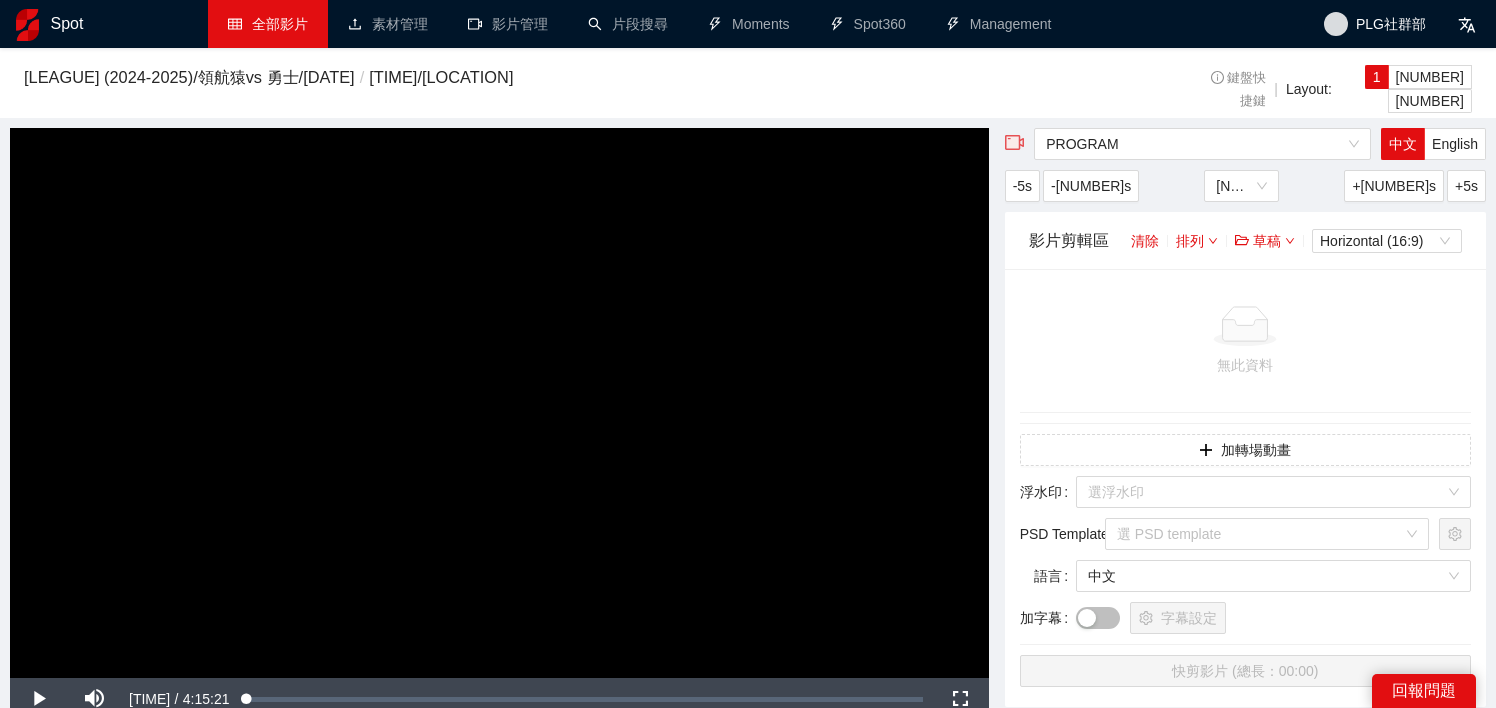 click on "全部影片" at bounding box center [268, 24] 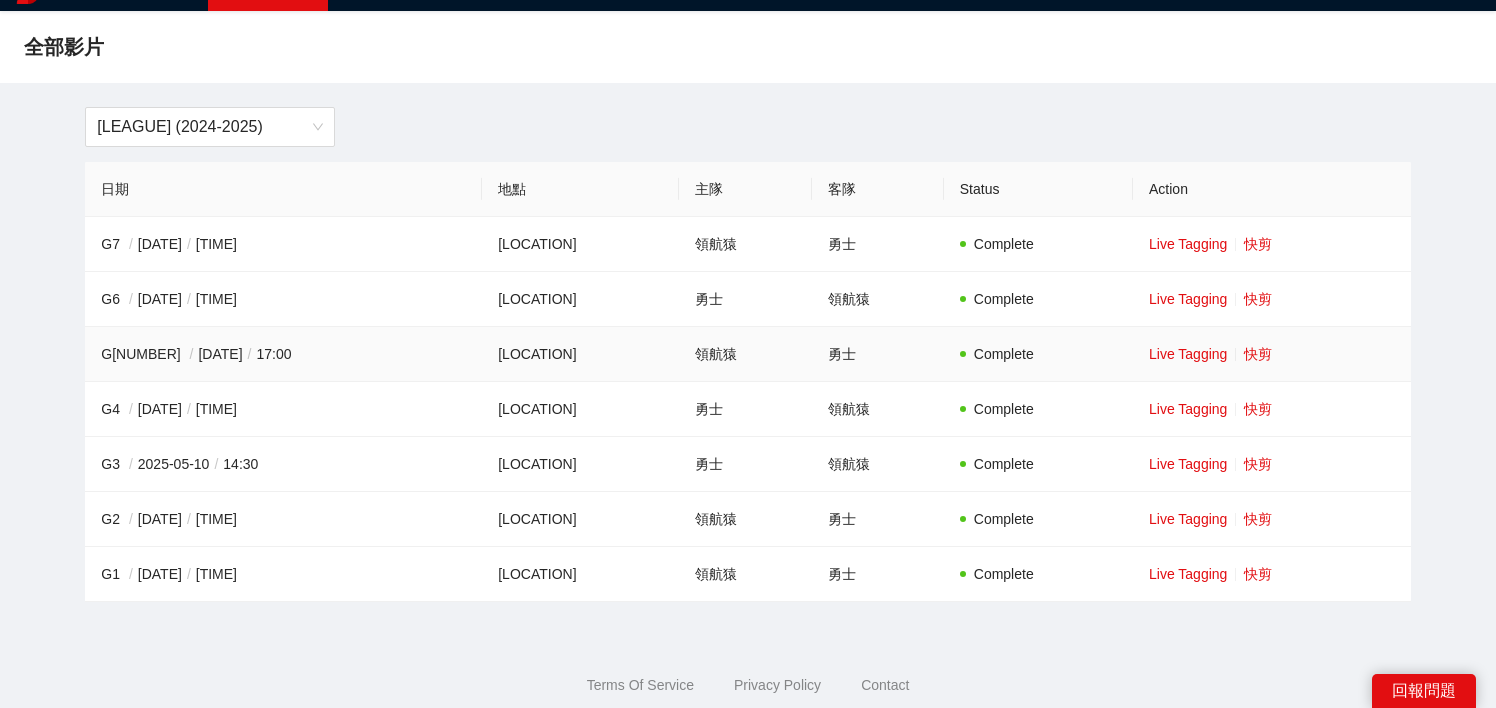 scroll, scrollTop: 50, scrollLeft: 0, axis: vertical 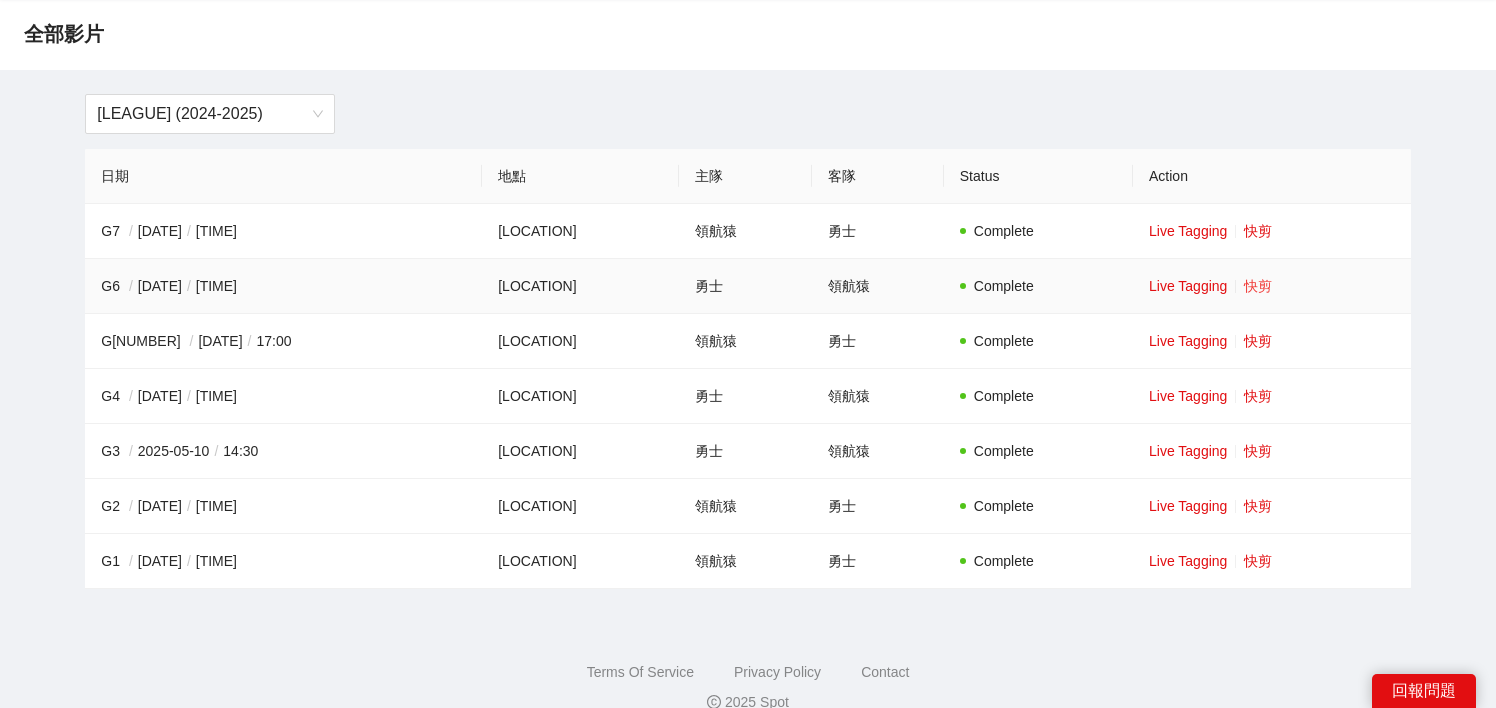 click on "快剪" at bounding box center (1258, 286) 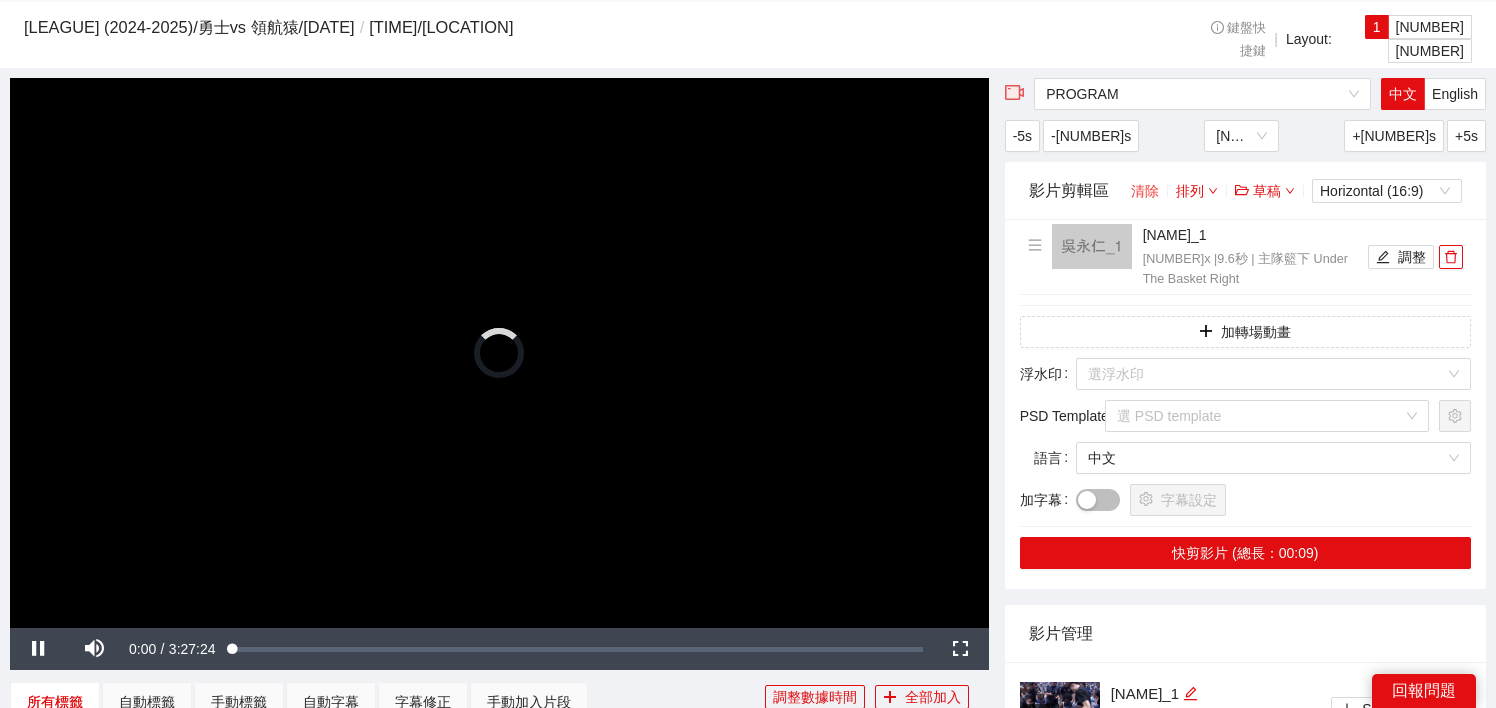 click on "清除" at bounding box center (1145, 191) 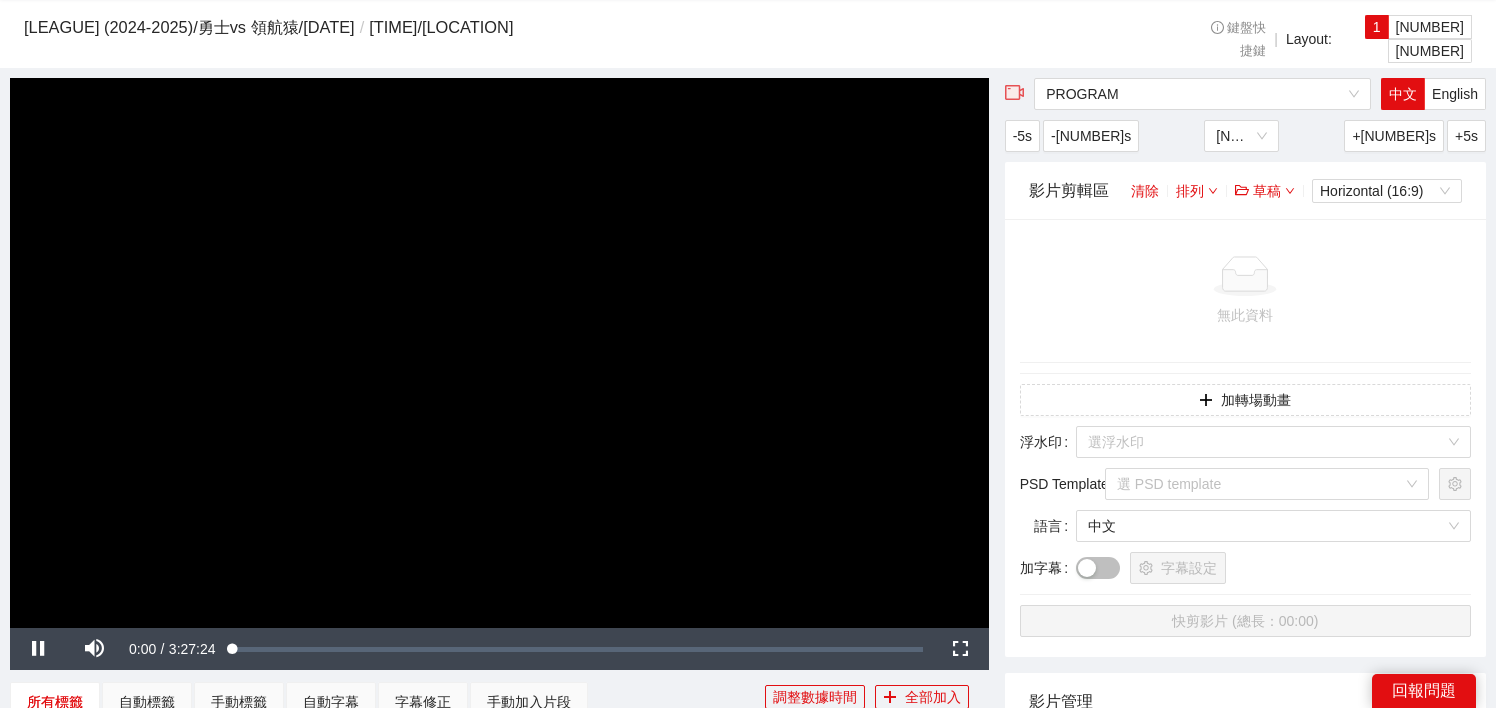 click at bounding box center [499, 353] 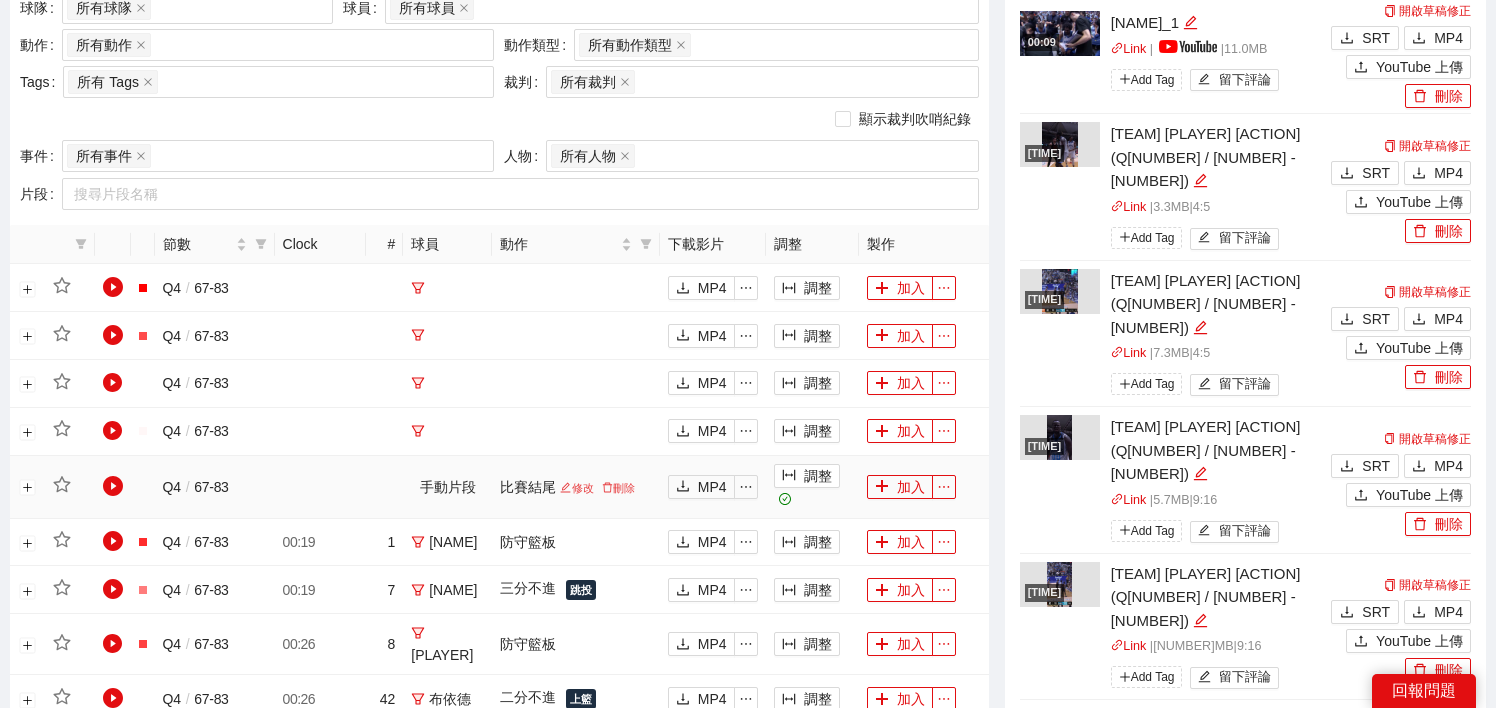 scroll, scrollTop: 480, scrollLeft: 0, axis: vertical 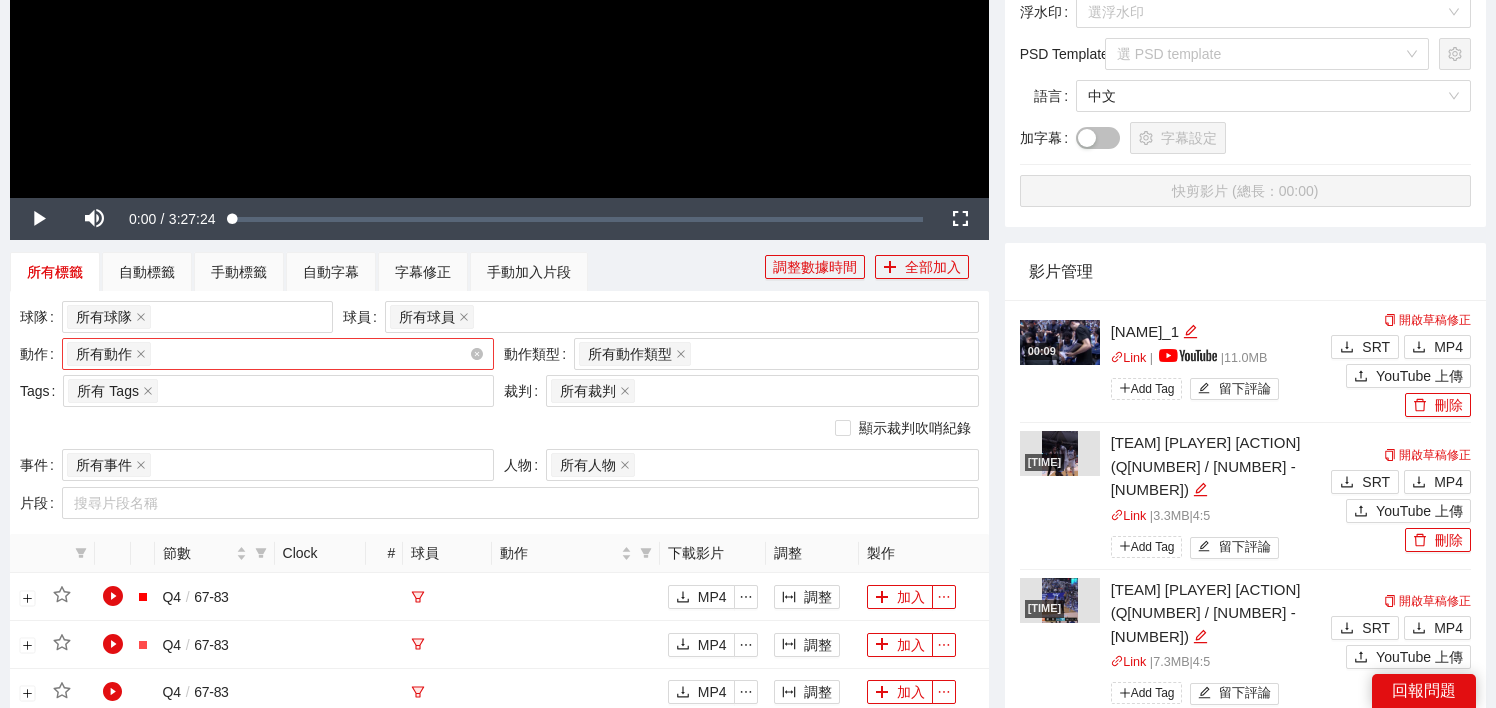 click on "所有動作 + [NUMBER] ..." at bounding box center (268, 354) 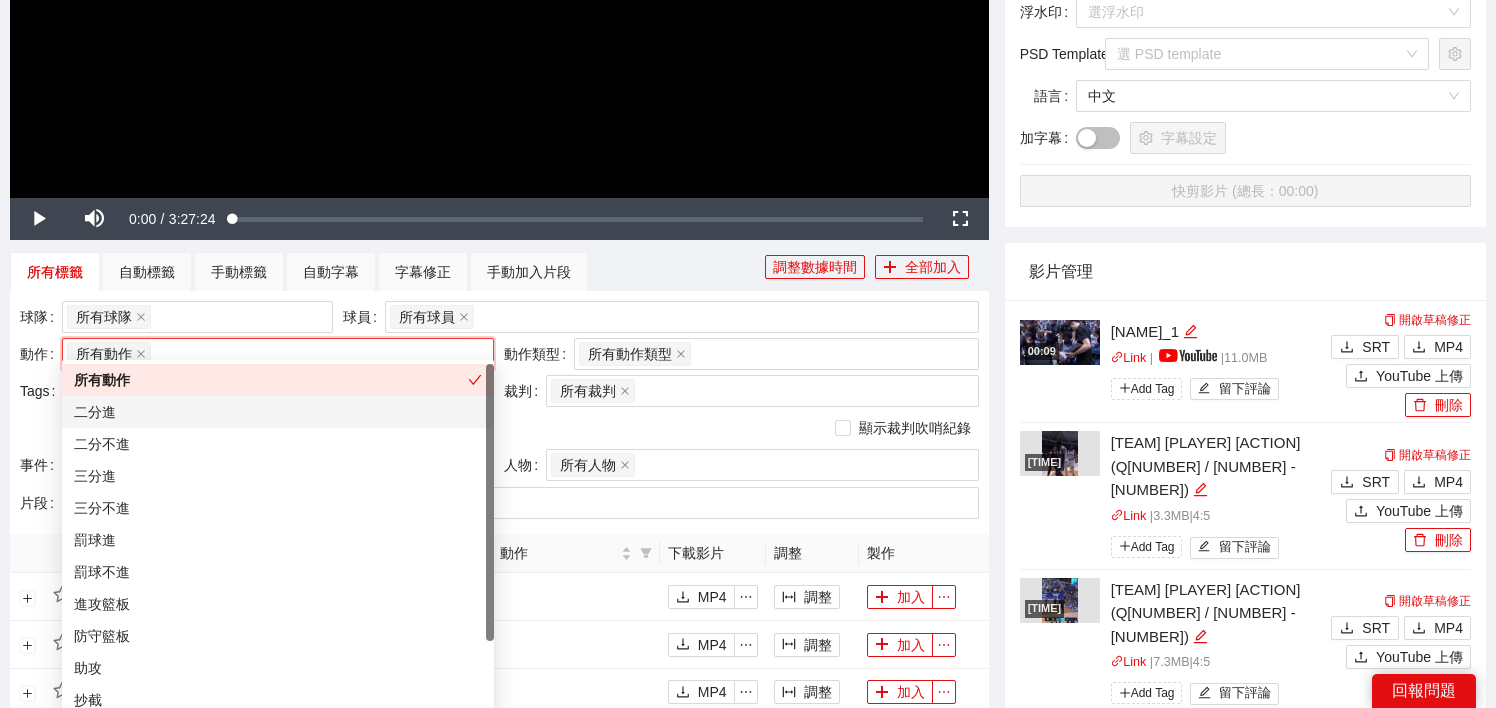 click on "二分進" at bounding box center (278, 412) 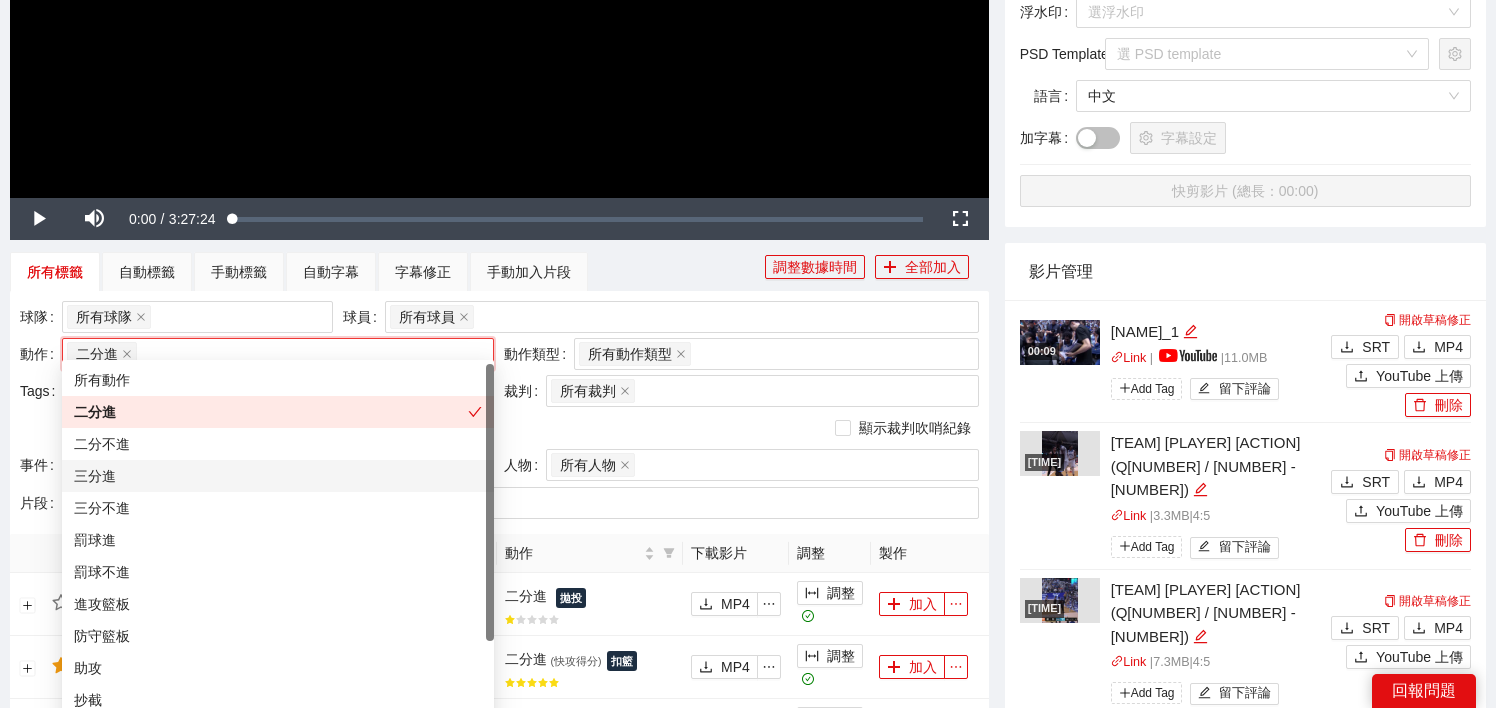 click on "三分進" at bounding box center (278, 476) 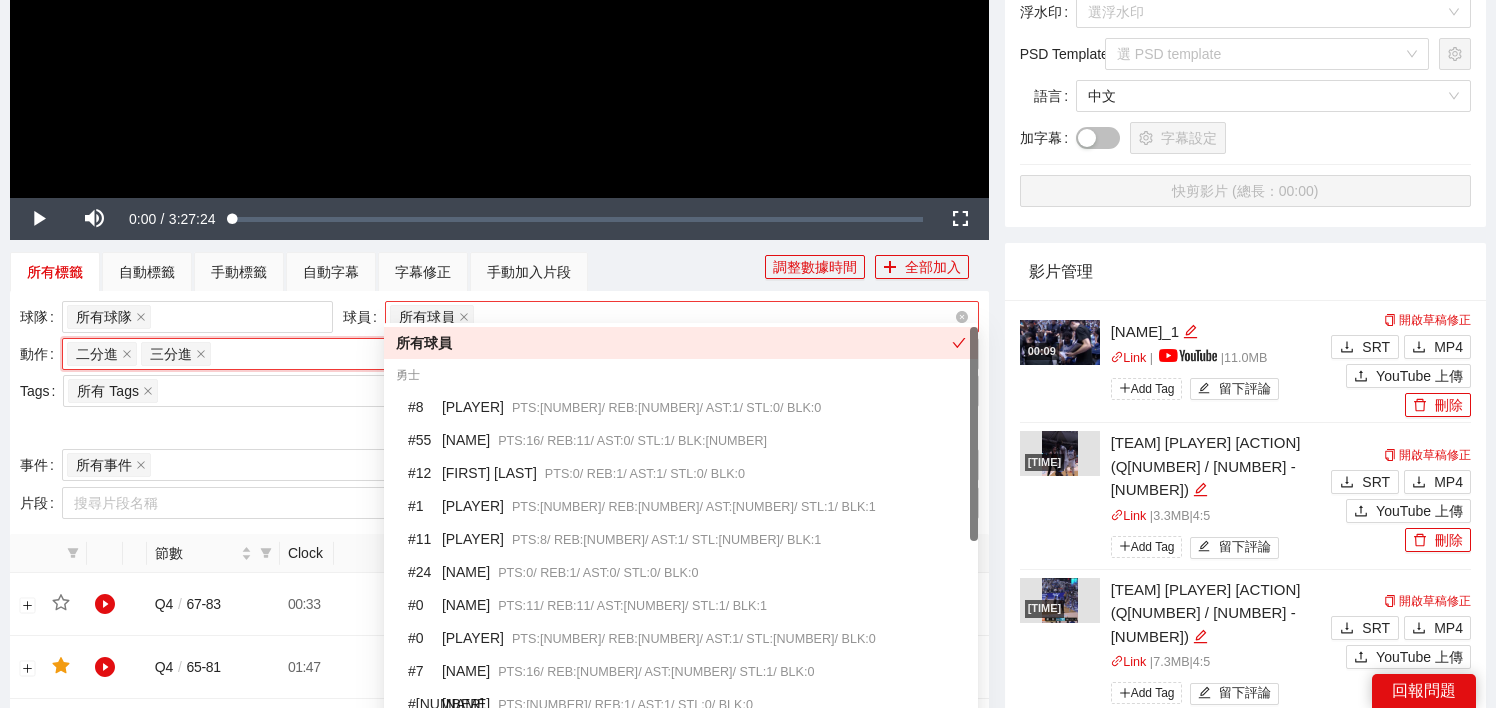 click on "所有球員" at bounding box center [672, 317] 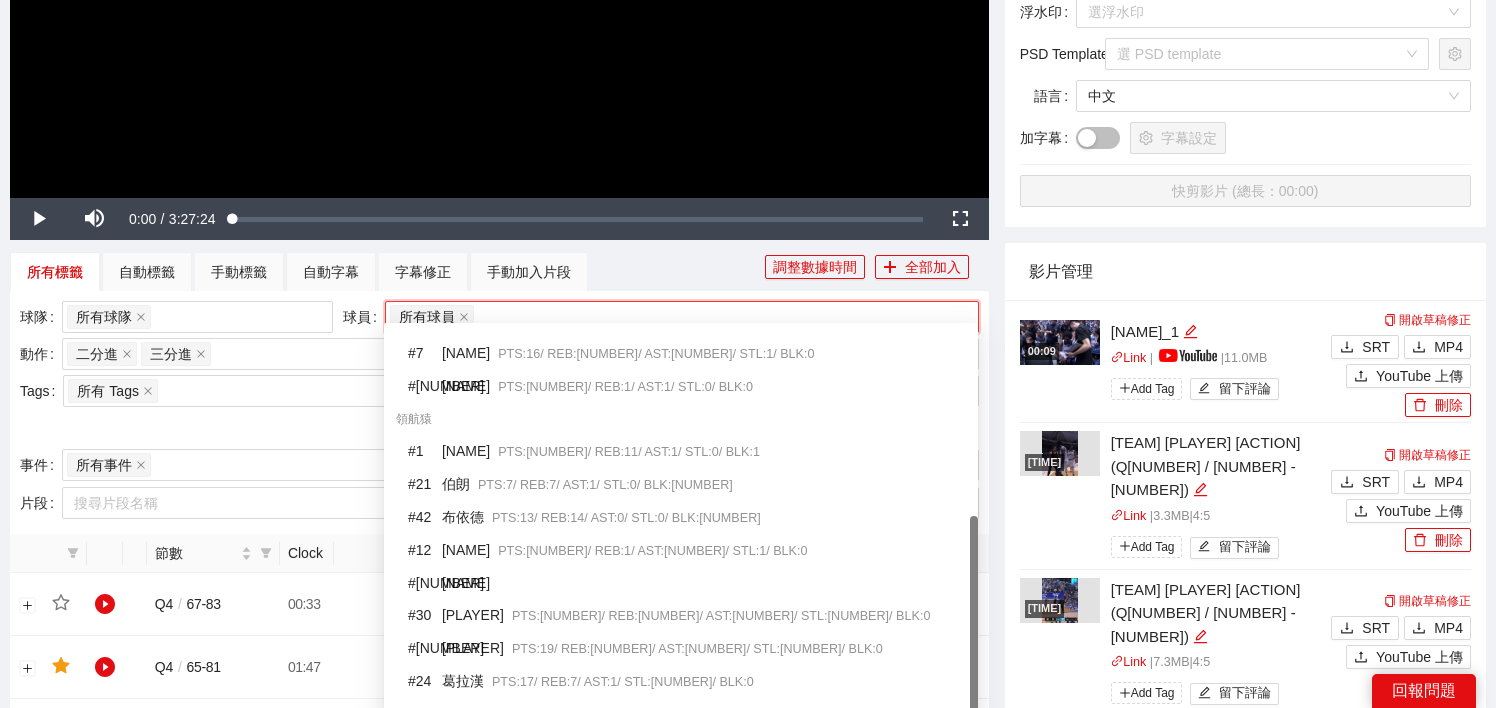 scroll, scrollTop: 355, scrollLeft: 0, axis: vertical 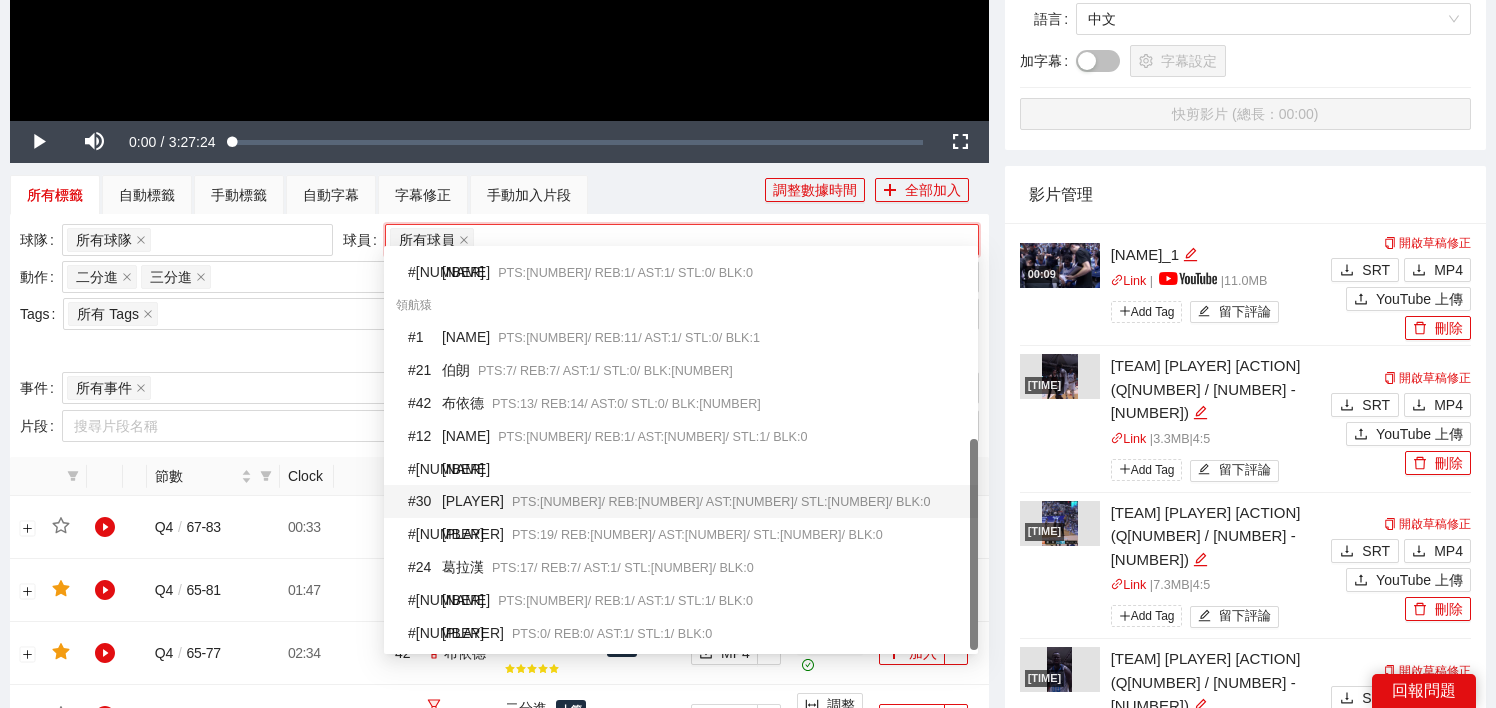 click on "PTS:  10  / REB:  4  / AST:  3  / STL:  2  / BLK:  0" at bounding box center [721, 502] 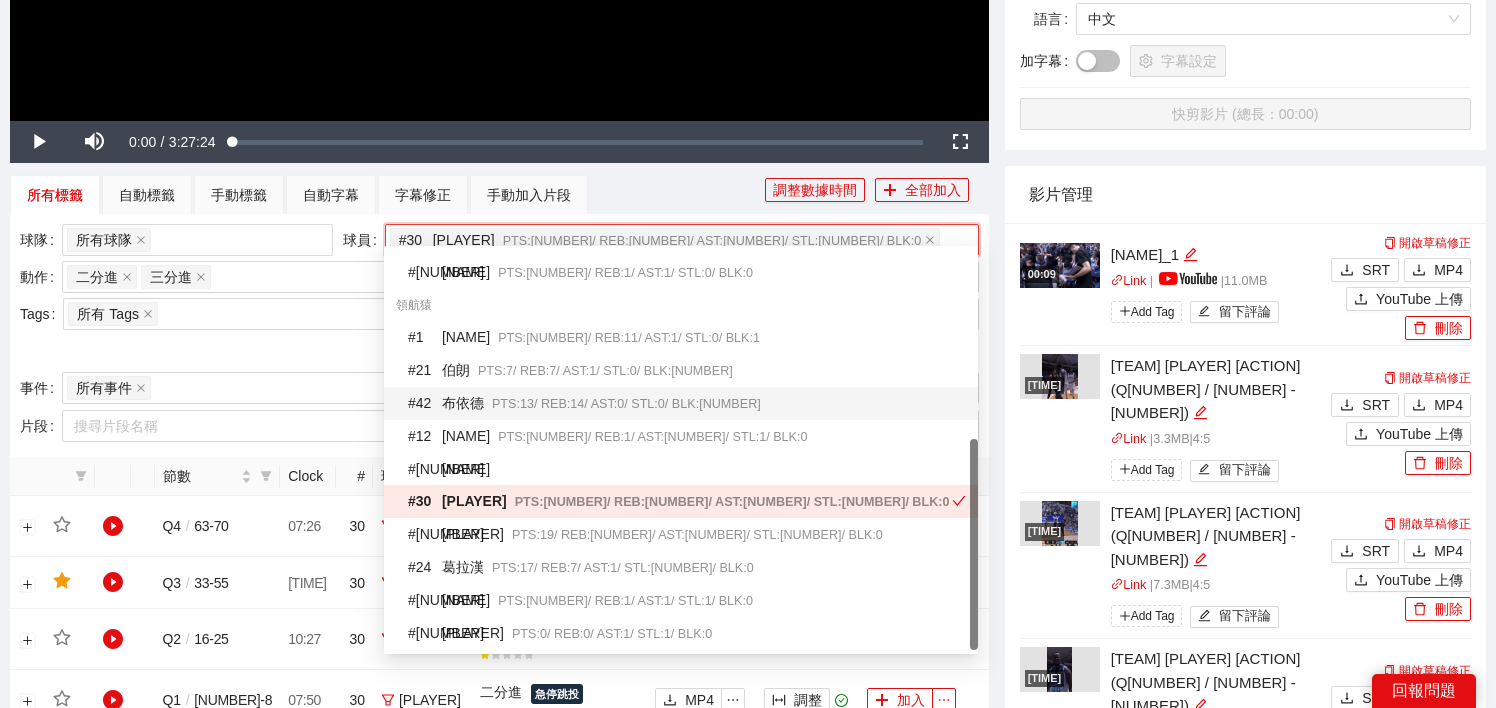 click on "顯示裁判吹哨紀錄" at bounding box center [499, 351] 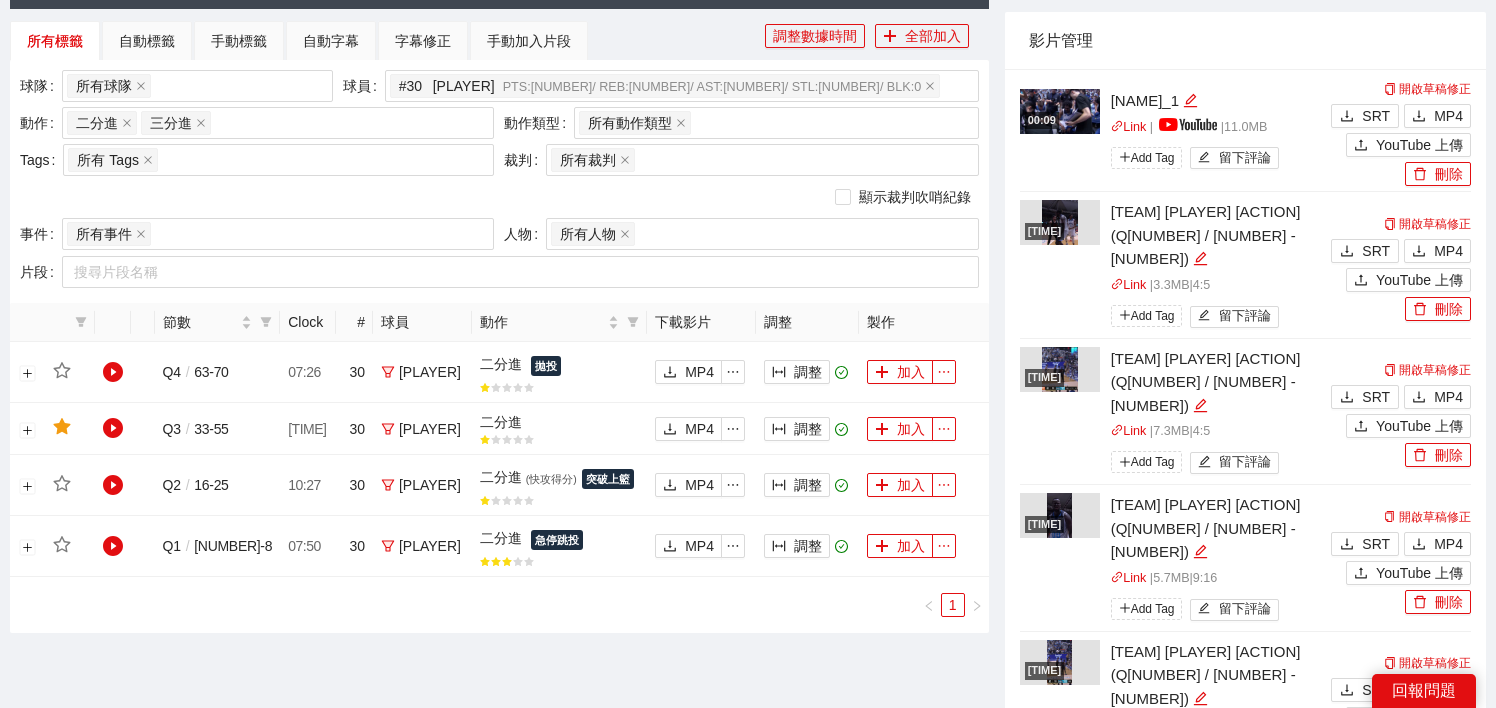 scroll, scrollTop: 714, scrollLeft: 0, axis: vertical 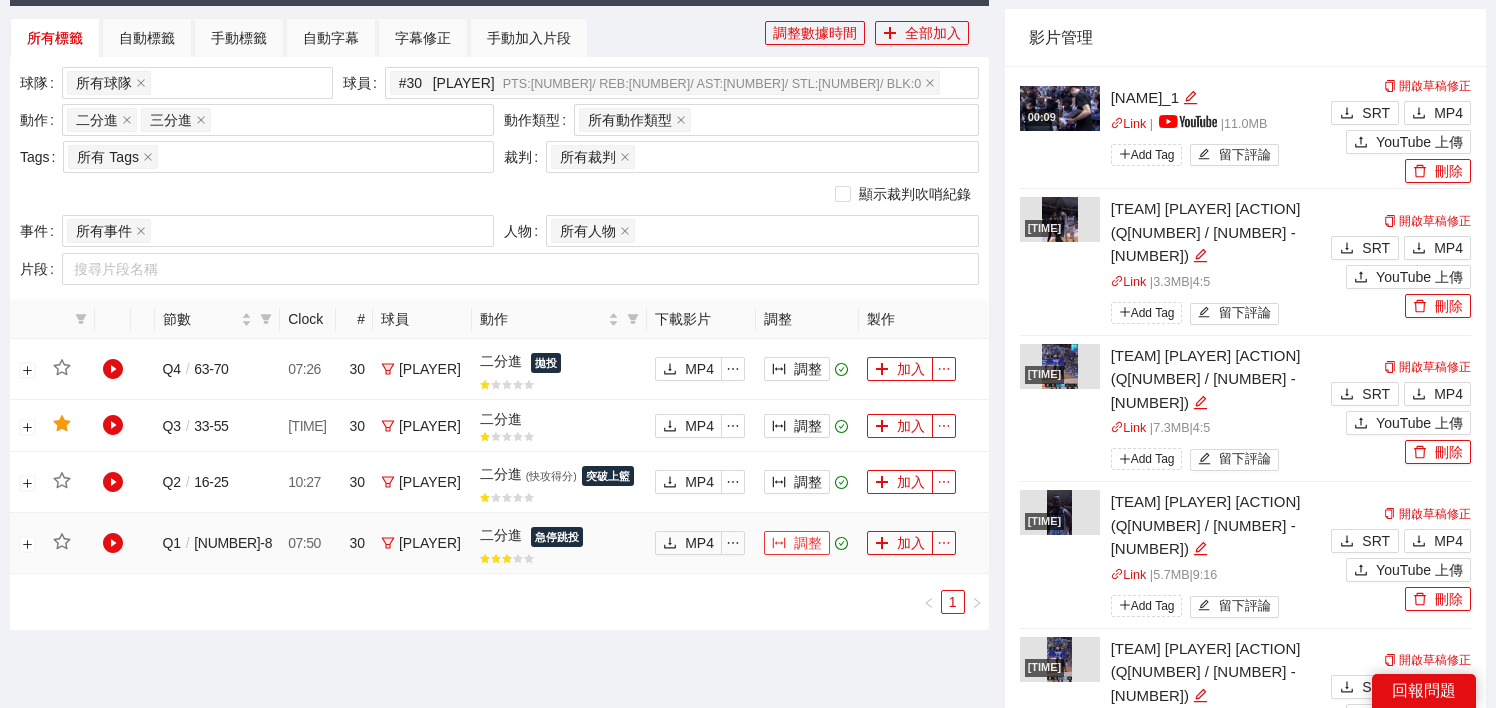 click on "調整" at bounding box center [797, 543] 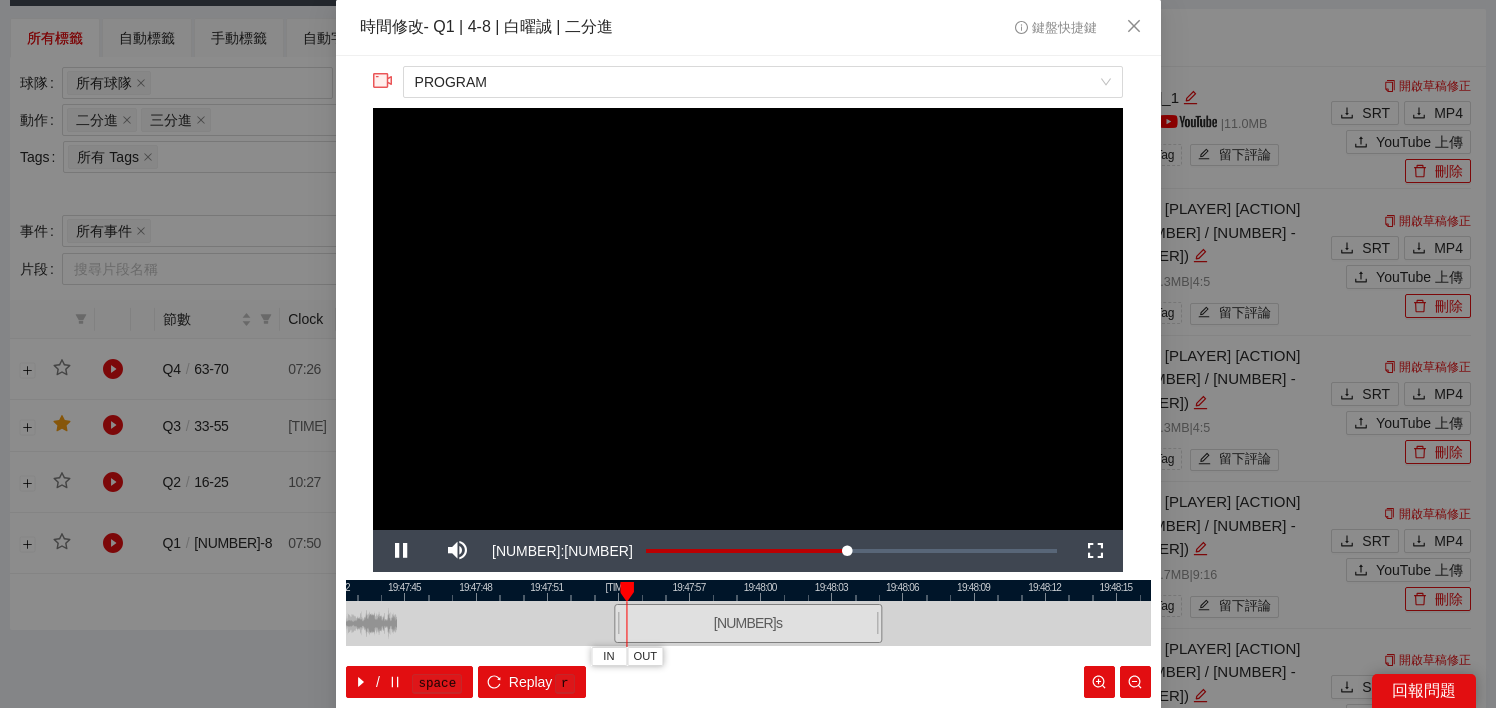 scroll, scrollTop: 41, scrollLeft: 0, axis: vertical 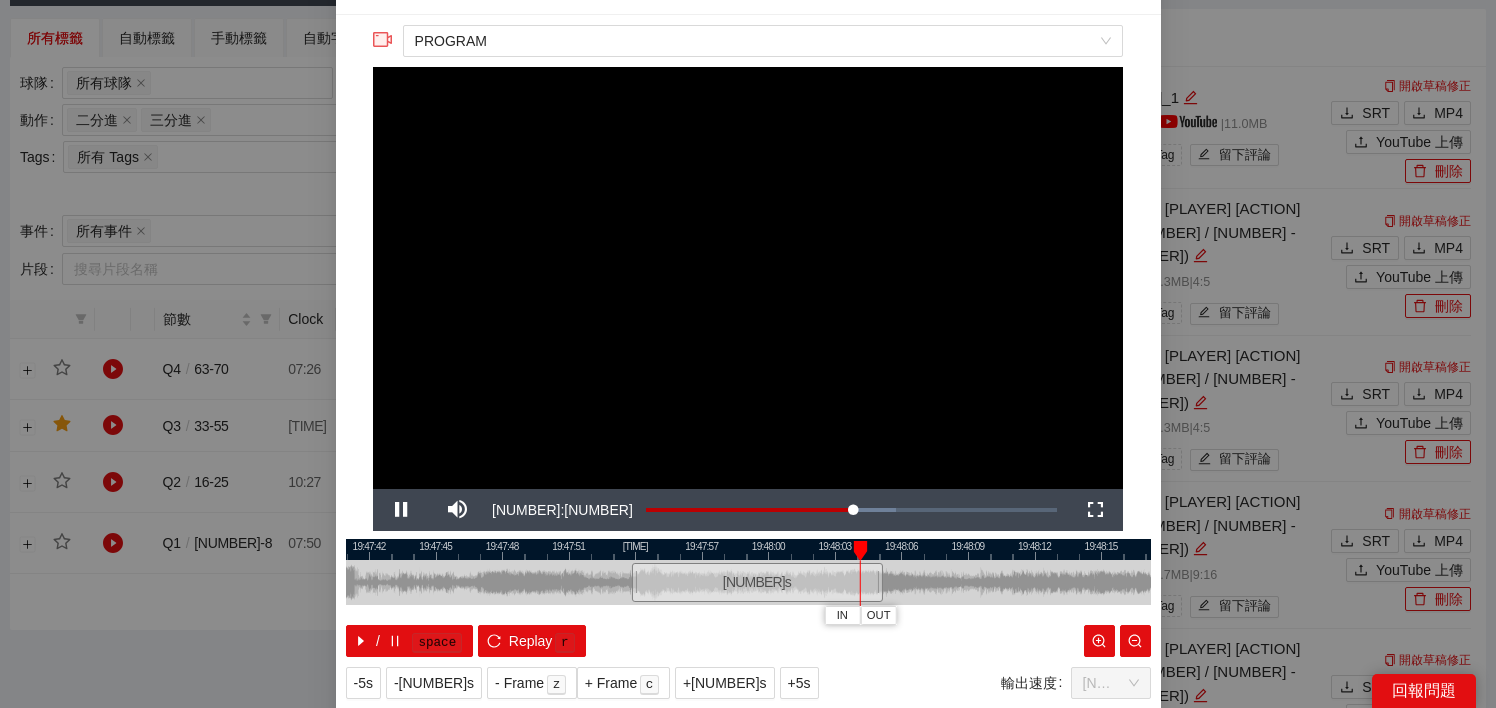 click at bounding box center [748, 549] 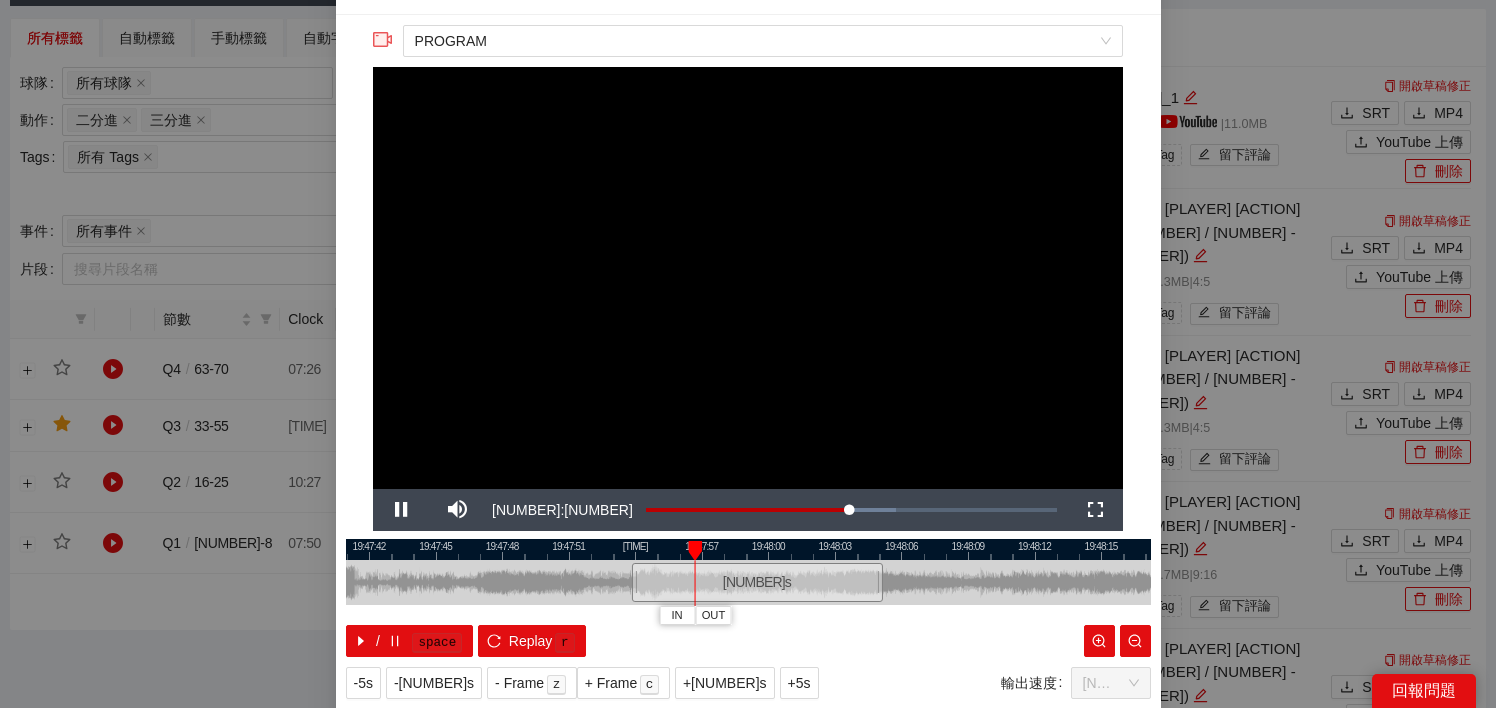 click at bounding box center [748, 549] 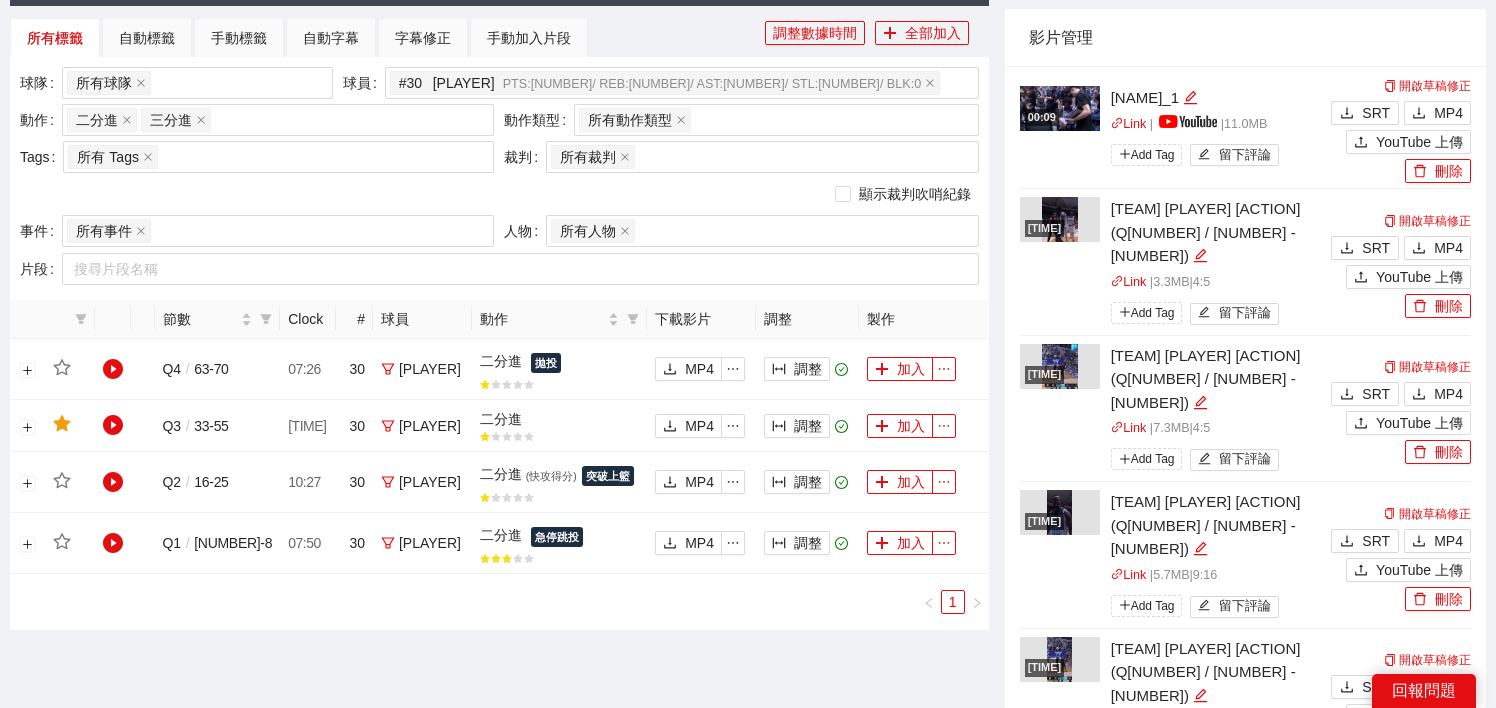 scroll, scrollTop: 0, scrollLeft: 0, axis: both 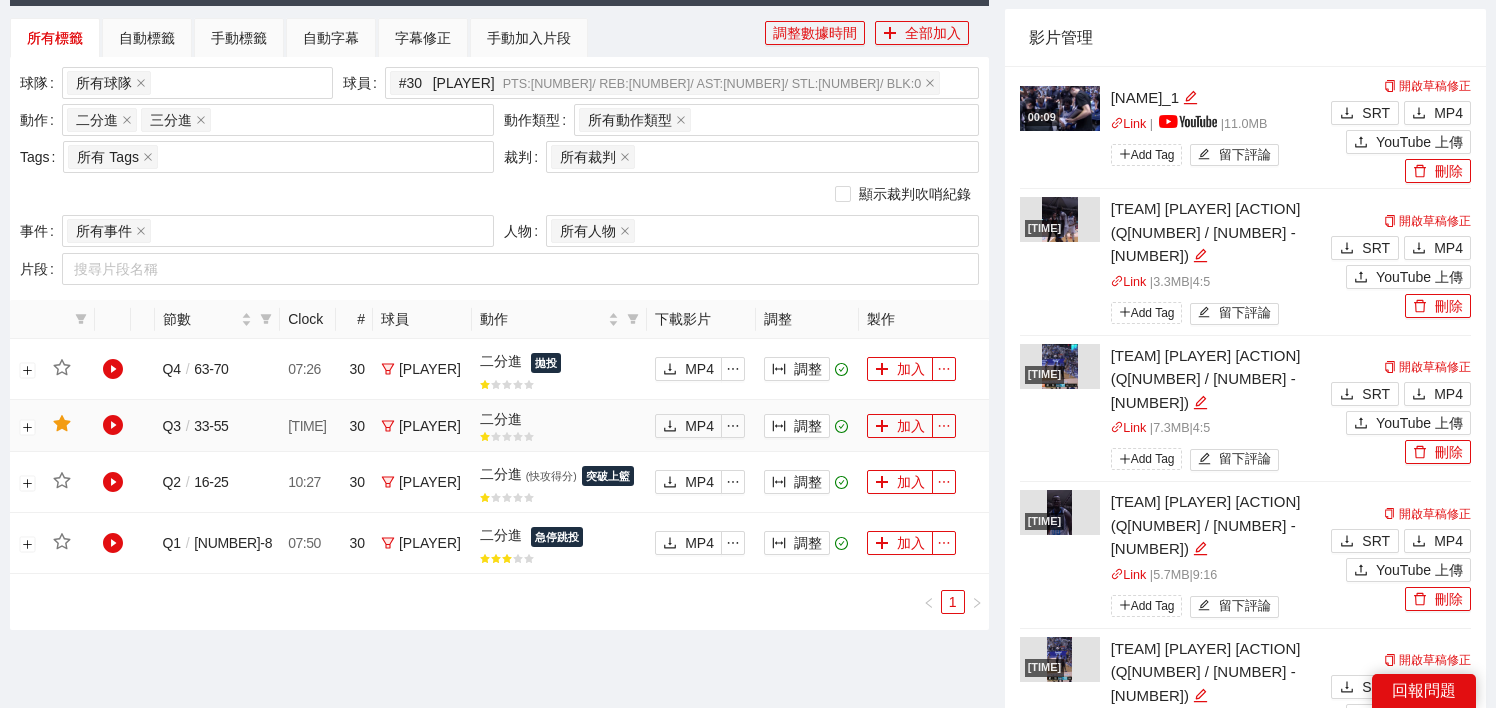 click on "調整" at bounding box center [807, 426] 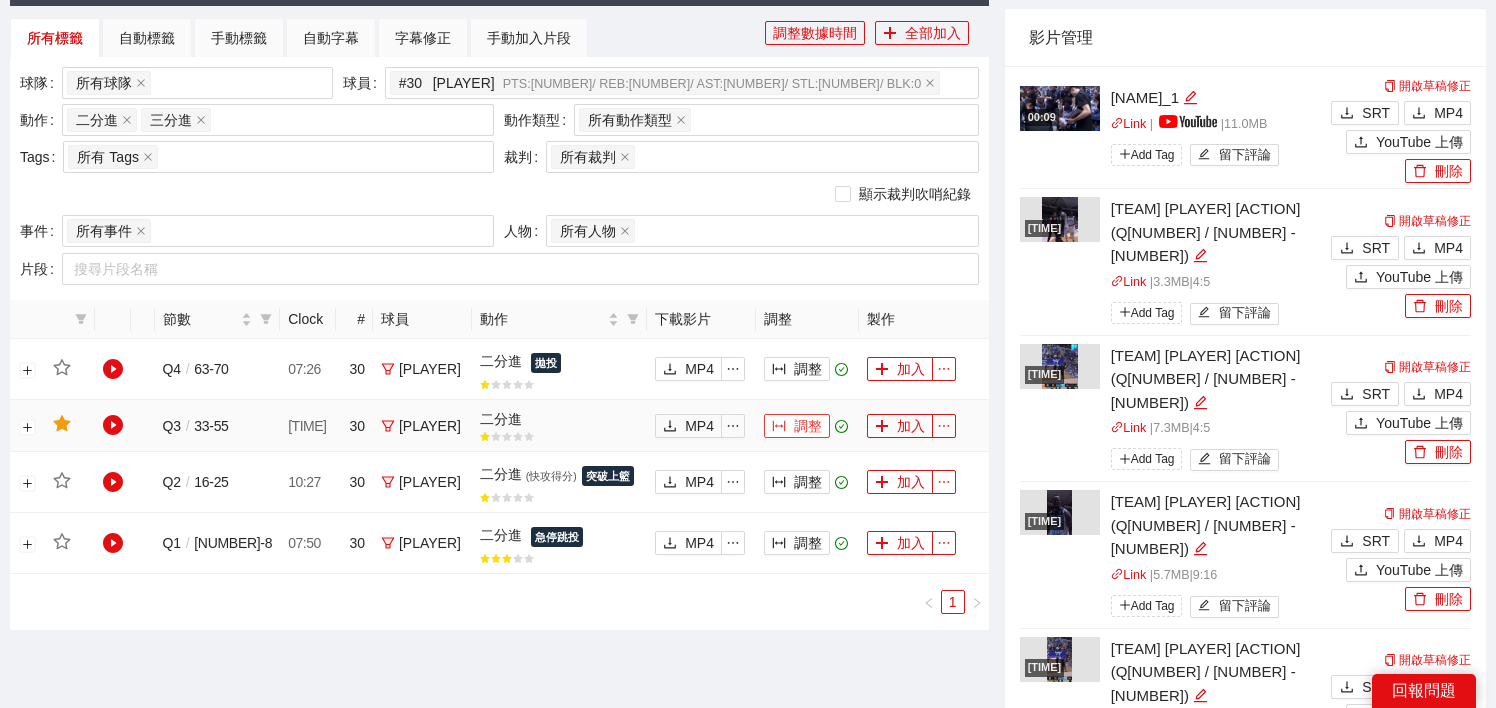 click on "調整" at bounding box center (797, 426) 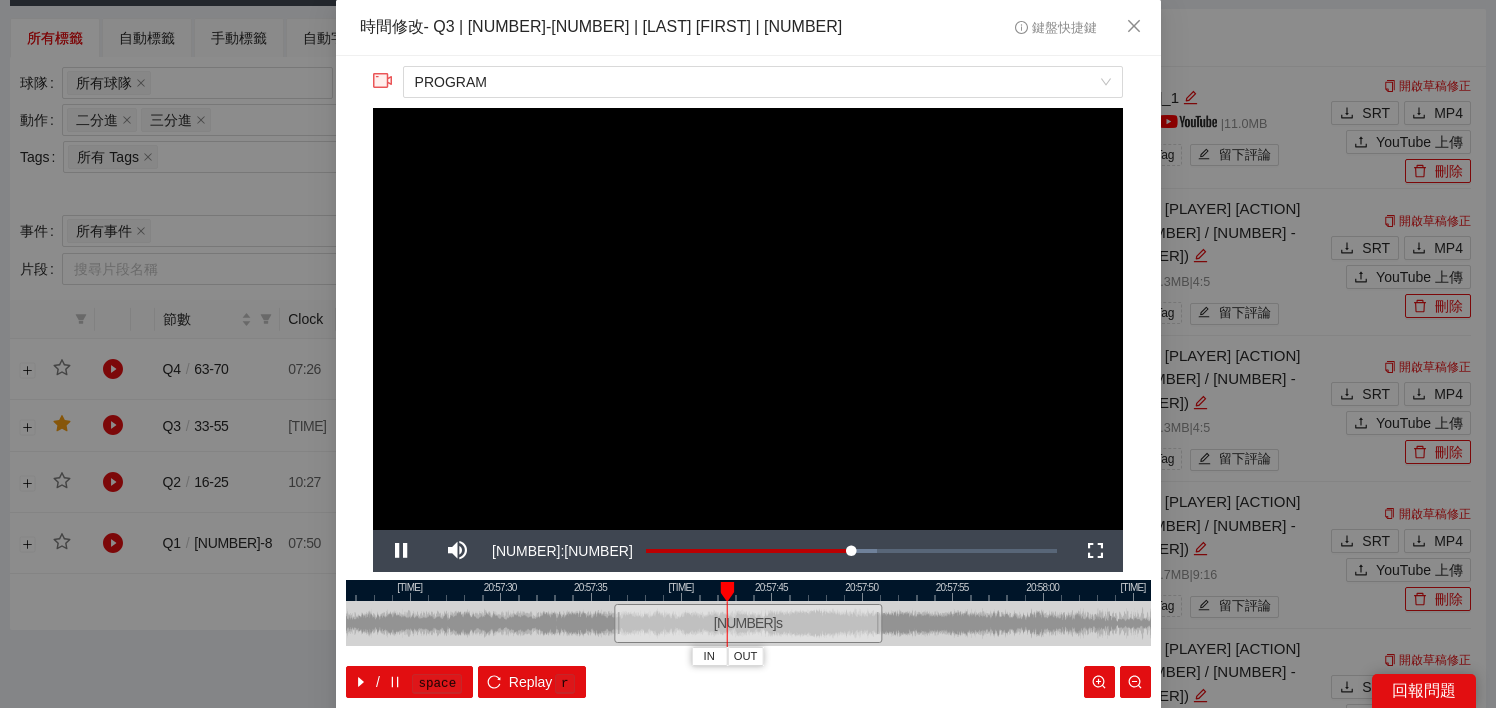 click at bounding box center (748, 590) 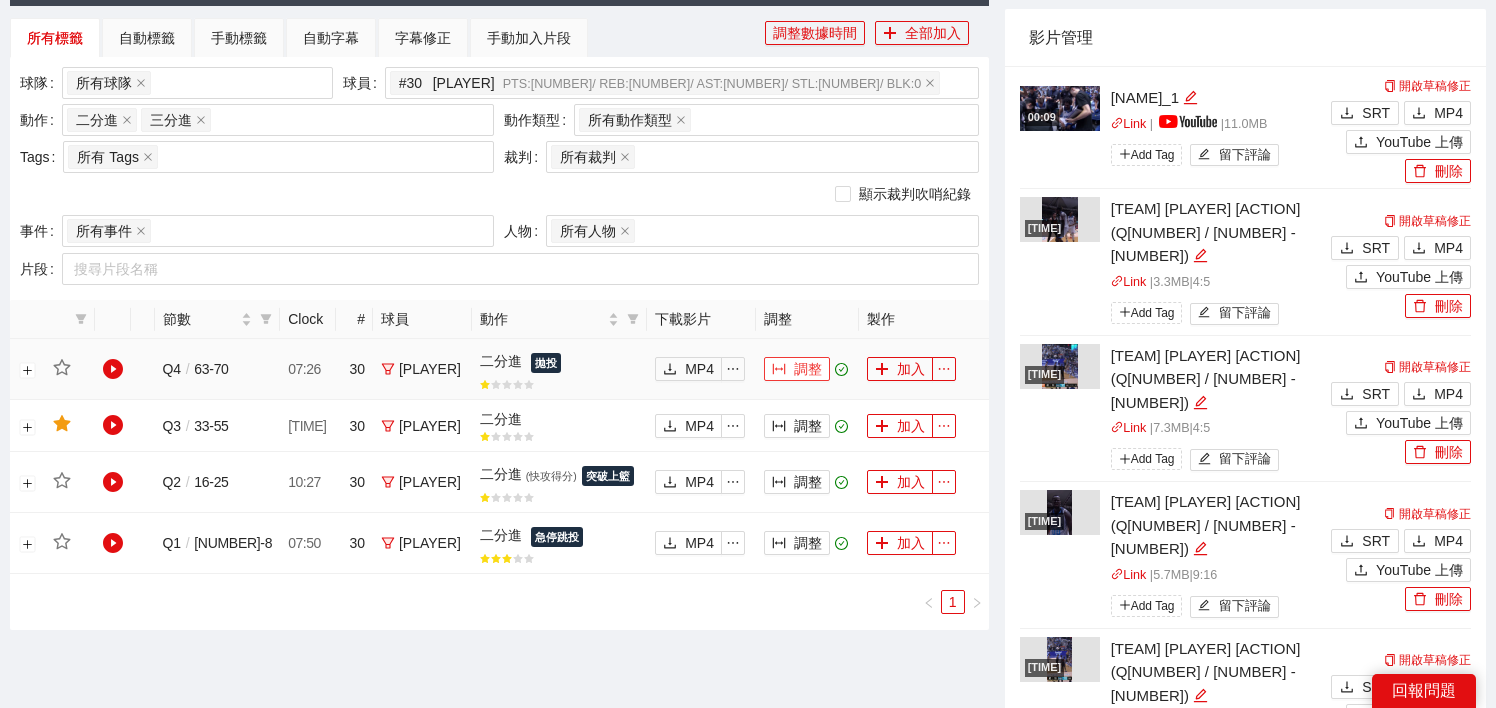 click on "調整" at bounding box center (797, 369) 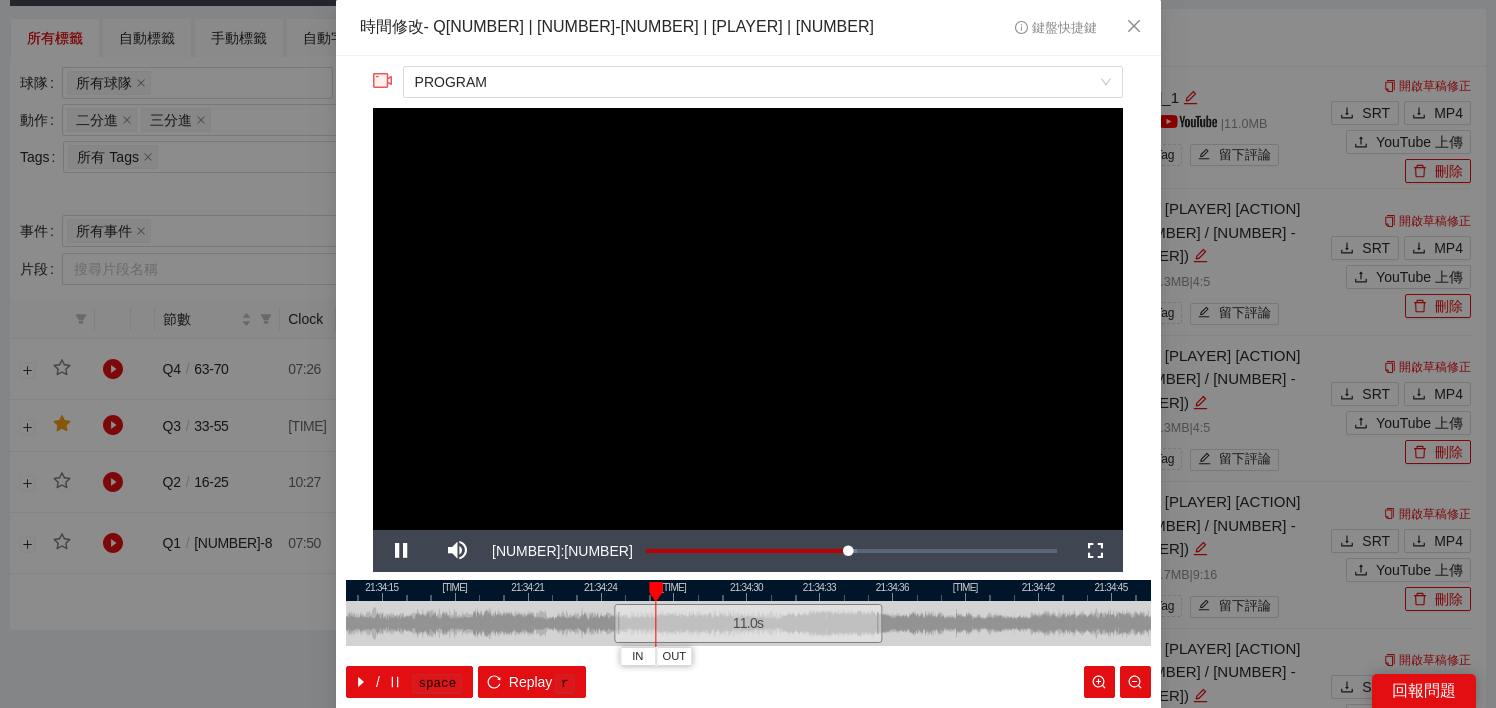 click at bounding box center [748, 590] 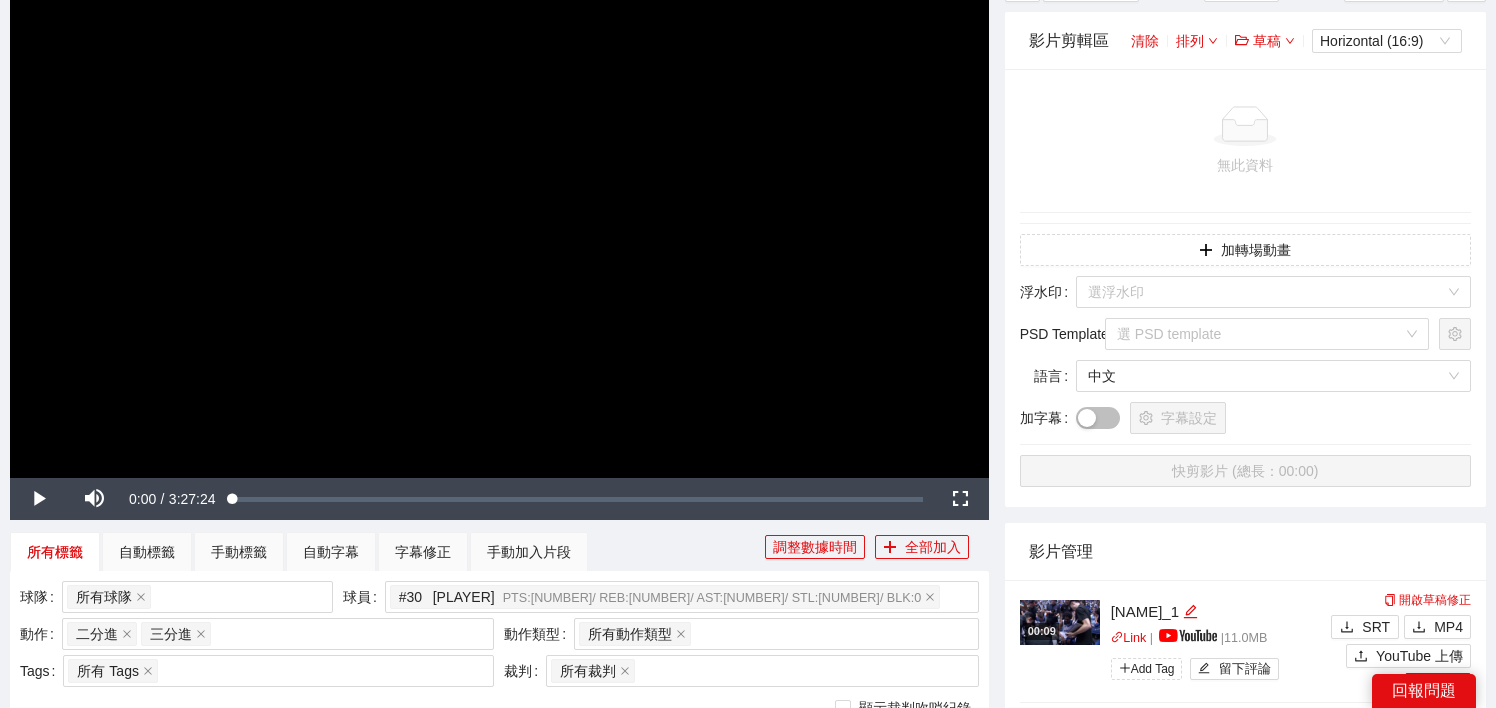 scroll, scrollTop: 0, scrollLeft: 0, axis: both 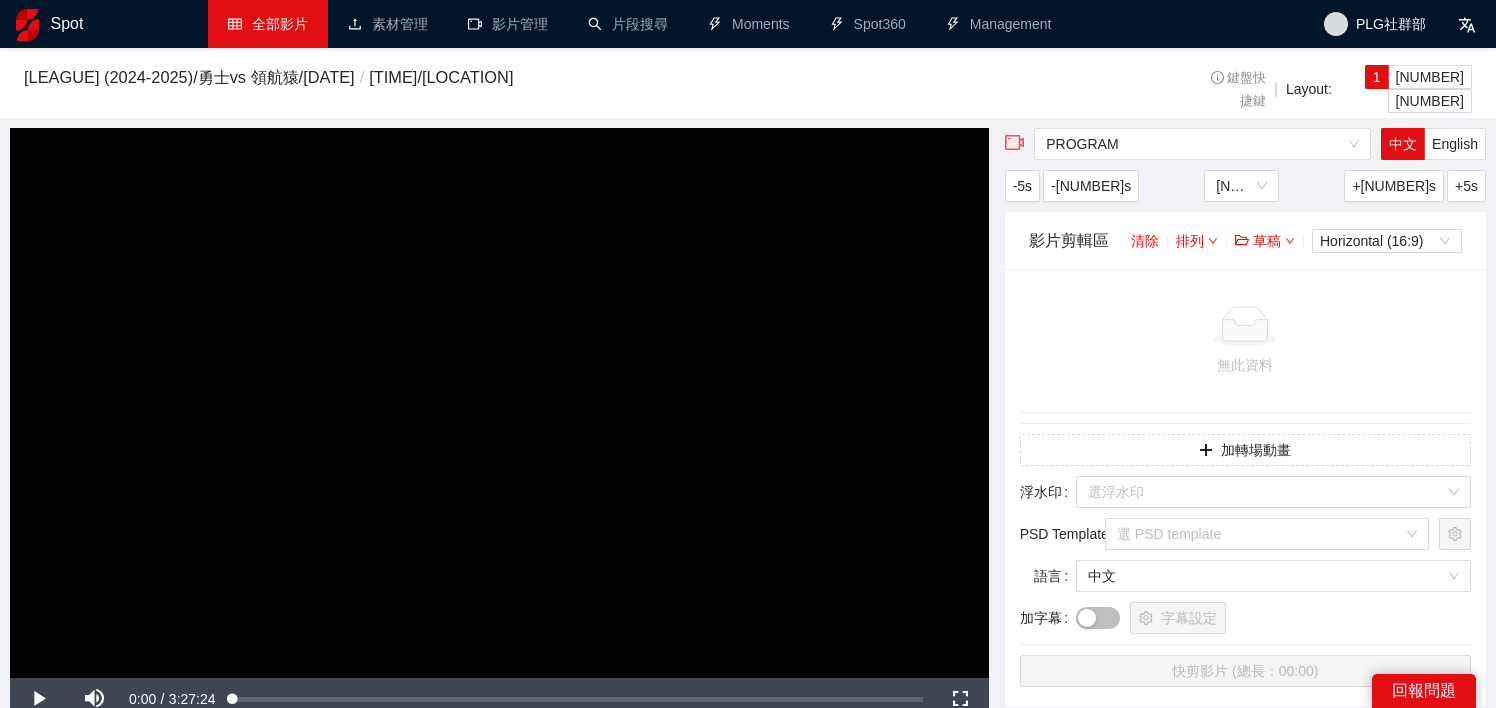 click on "全部影片" at bounding box center [268, 24] 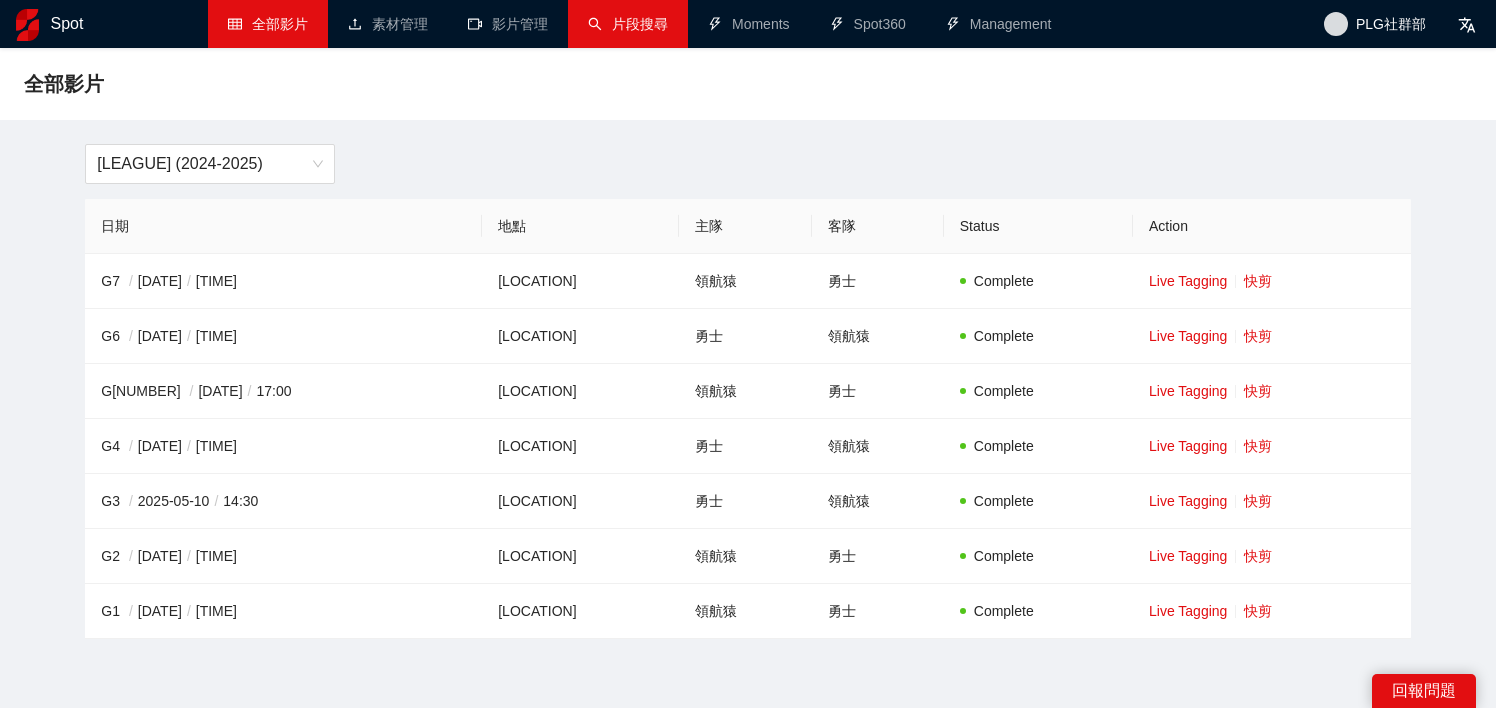 click on "片段搜尋" at bounding box center [628, 24] 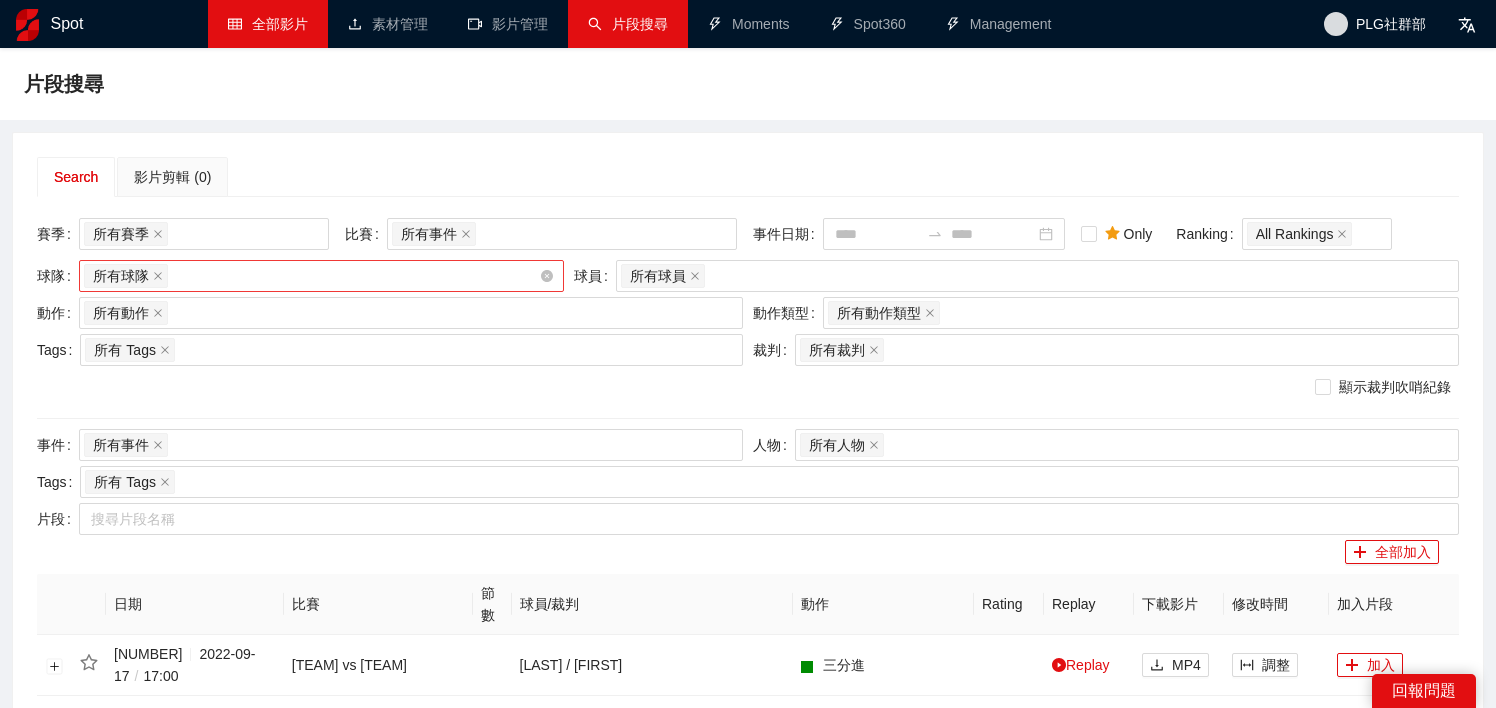 click on "所有球隊" at bounding box center [311, 276] 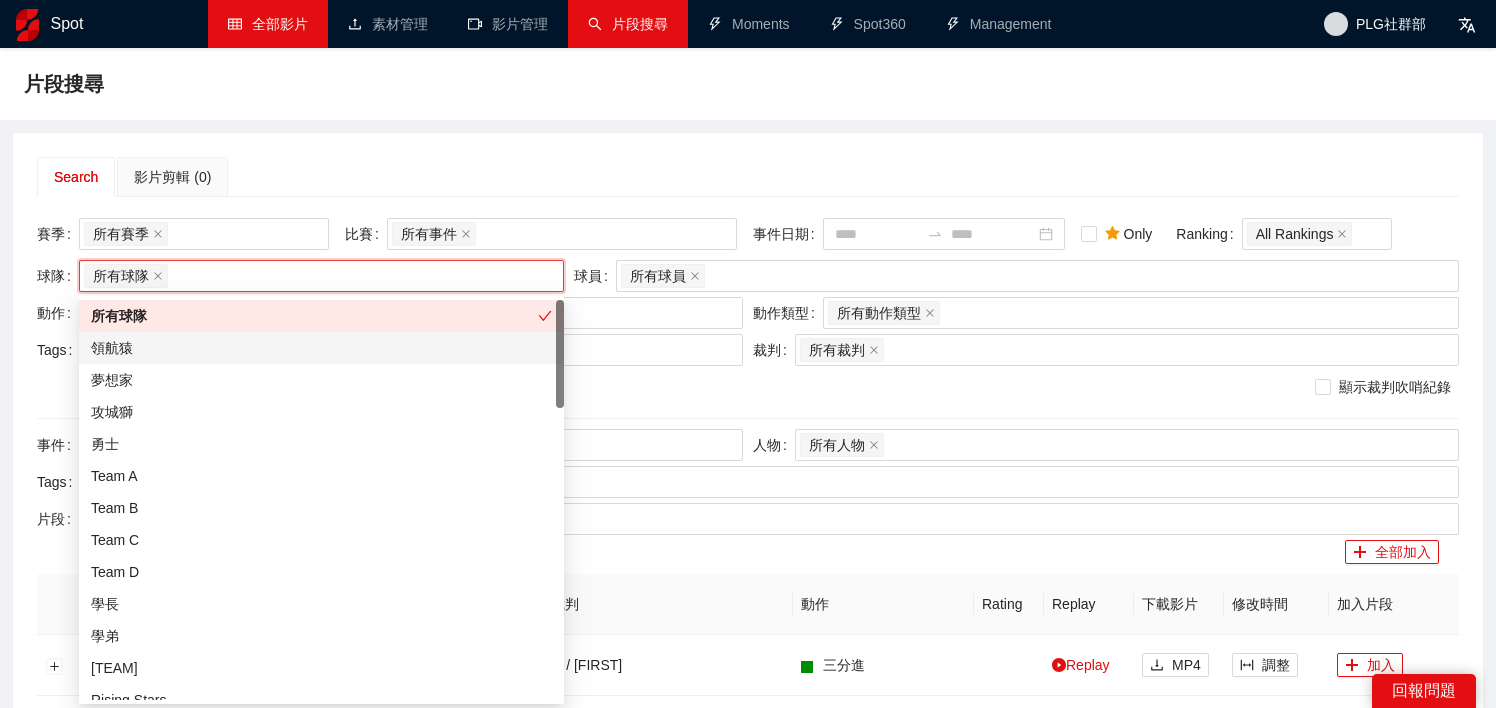 click on "領航猿" at bounding box center [321, 348] 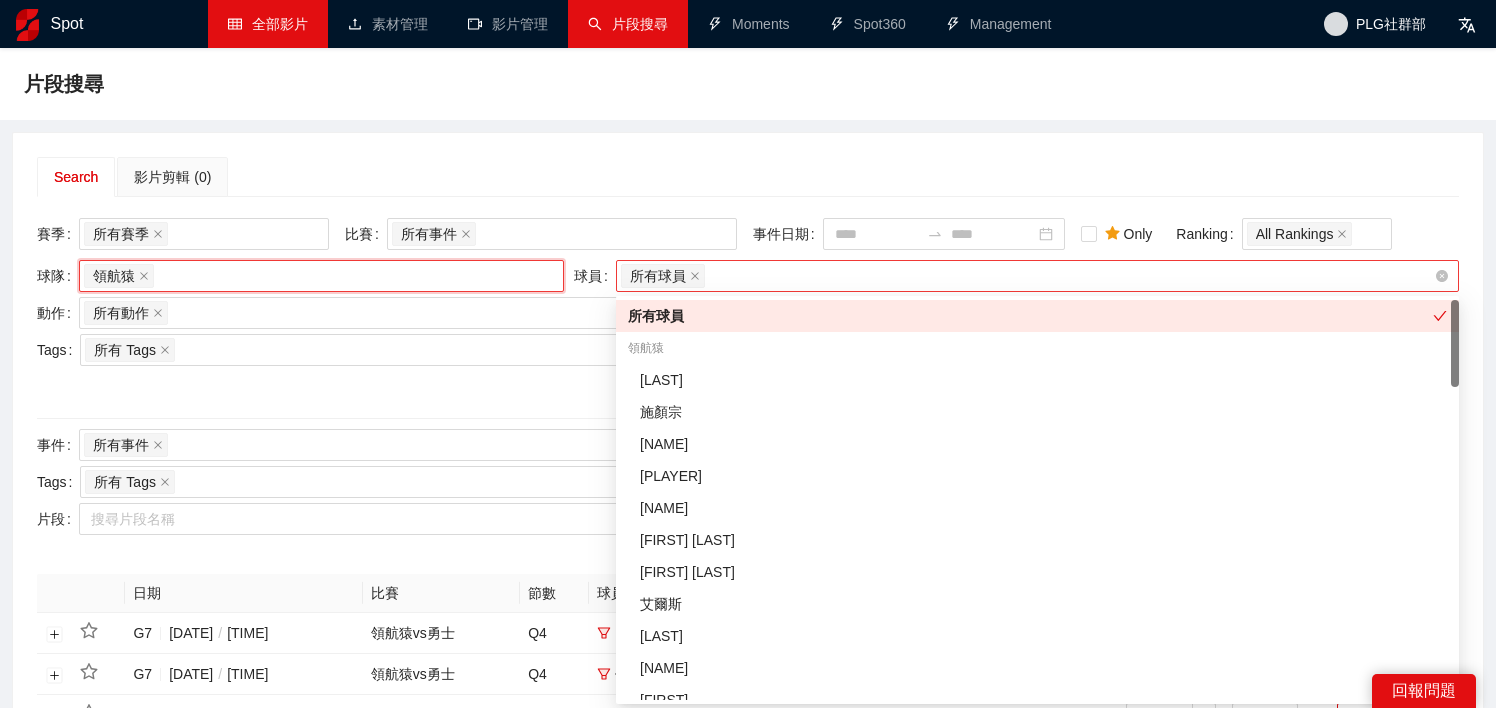 click on "所有球員" at bounding box center (1027, 276) 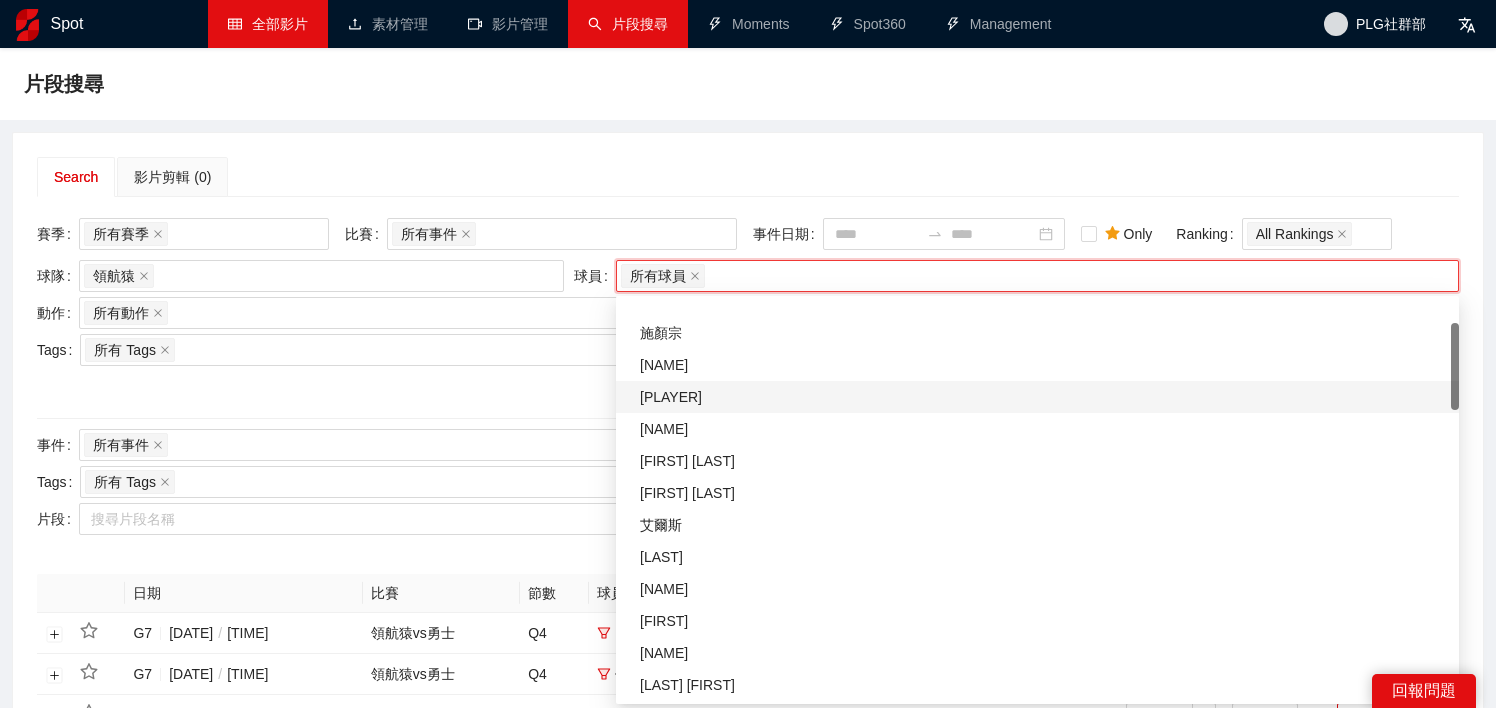 scroll, scrollTop: 122, scrollLeft: 0, axis: vertical 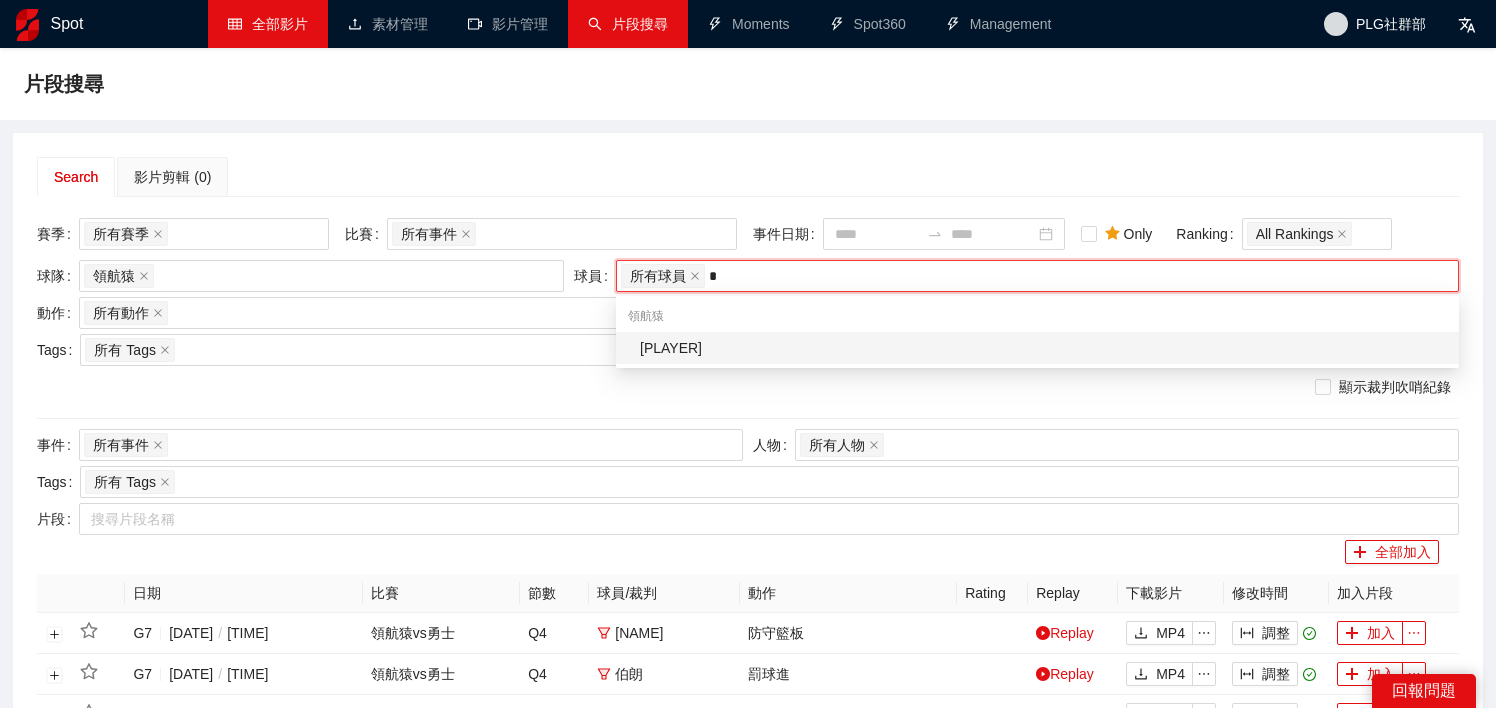 click on "[PLAYER]" at bounding box center (1043, 348) 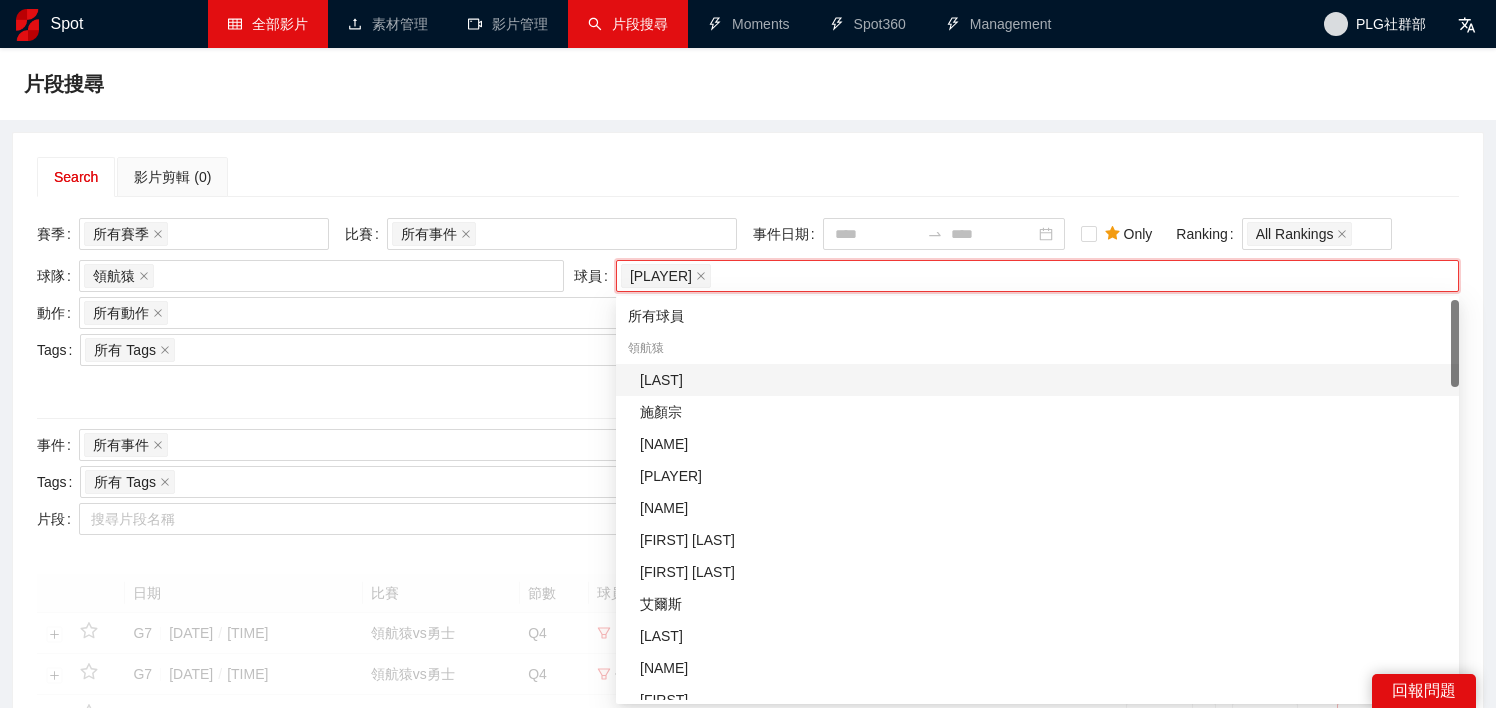 click on "顯示裁判吹哨紀錄" at bounding box center [748, 387] 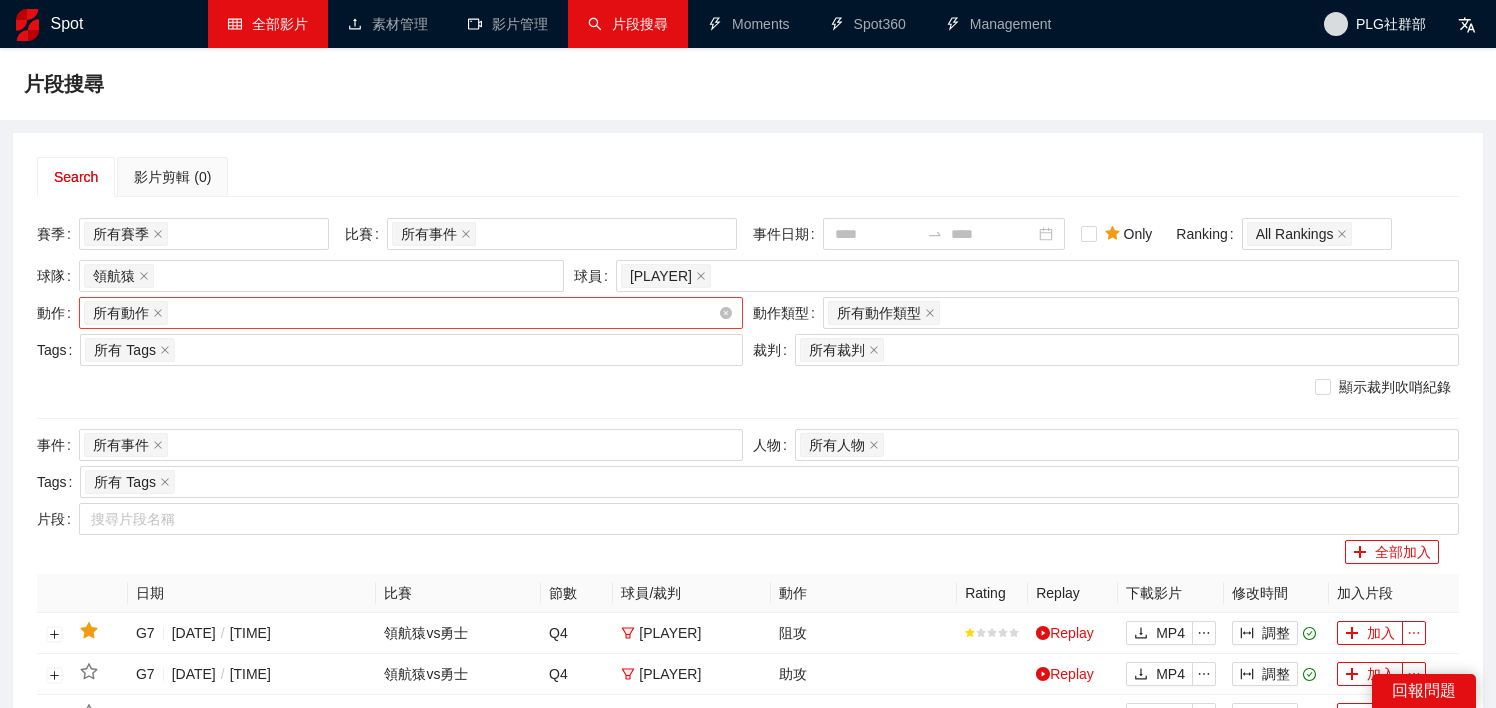 click on "所有動作 + [NUMBER] ..." at bounding box center [401, 313] 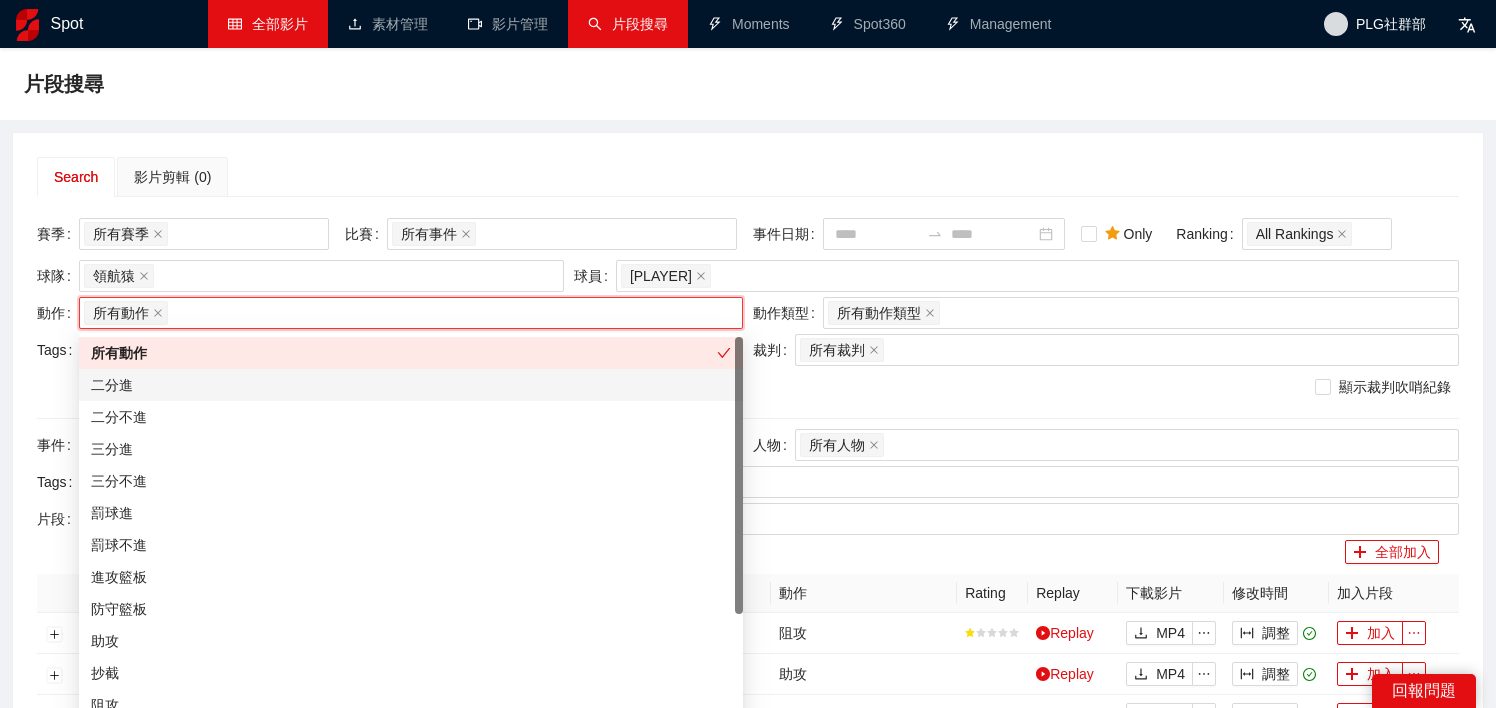 click on "二分進" at bounding box center (0, 0) 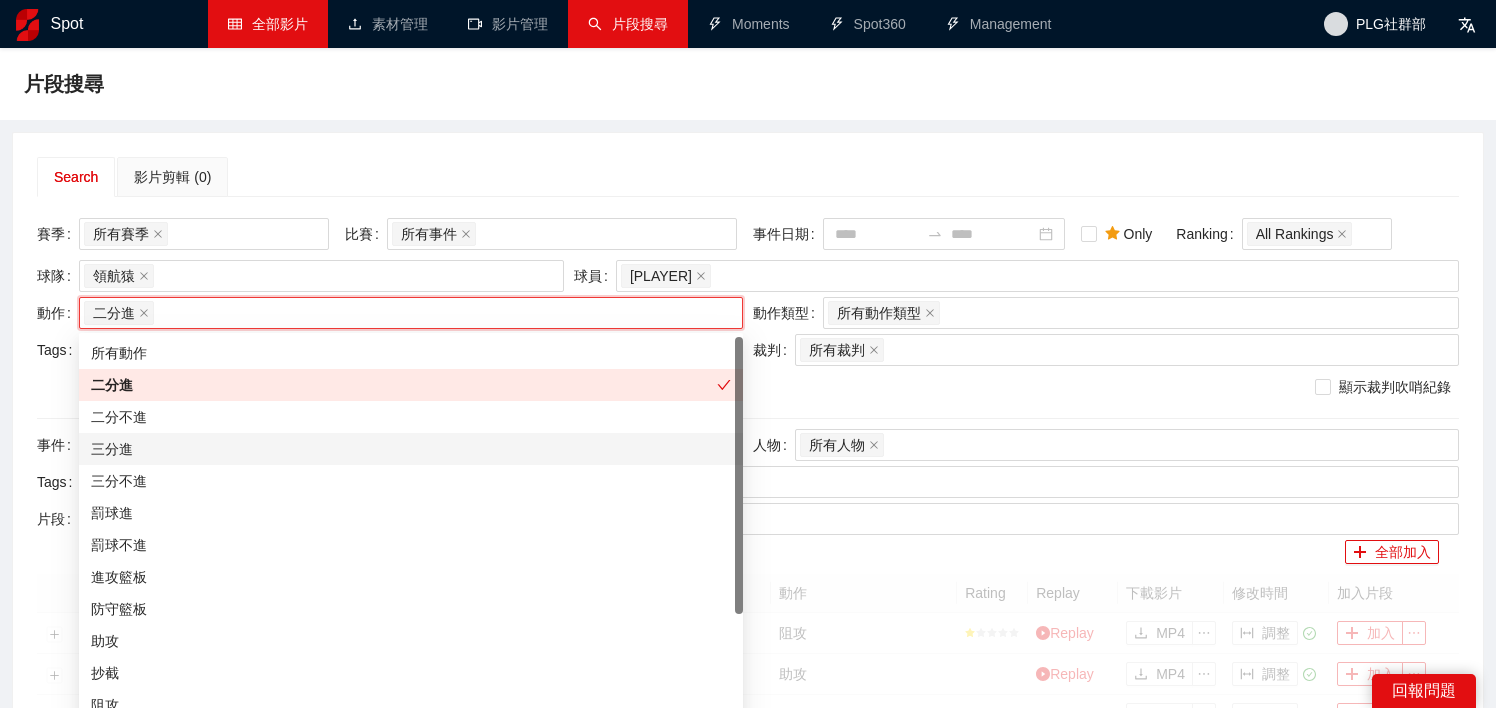 click on "三分進" at bounding box center [0, 0] 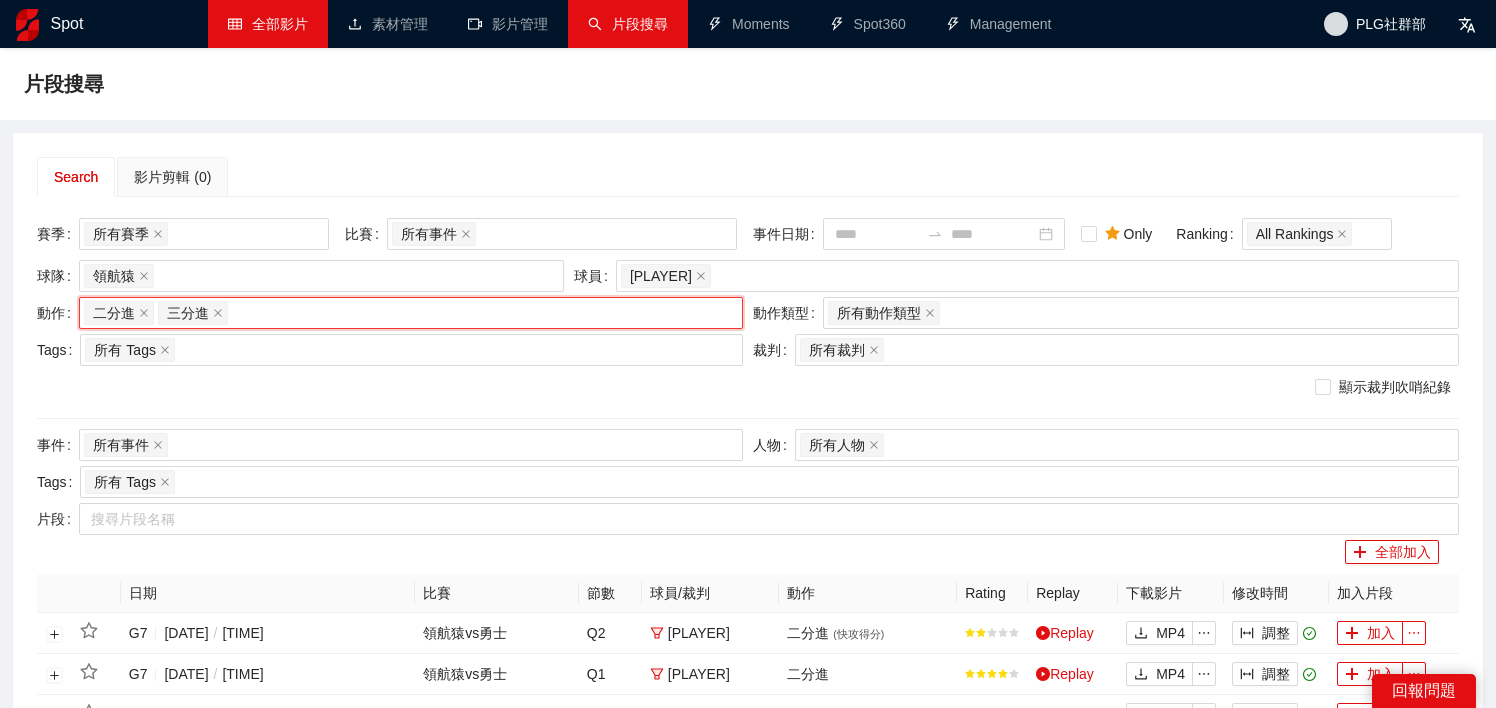 click on "顯示裁判吹哨紀錄" at bounding box center (748, 387) 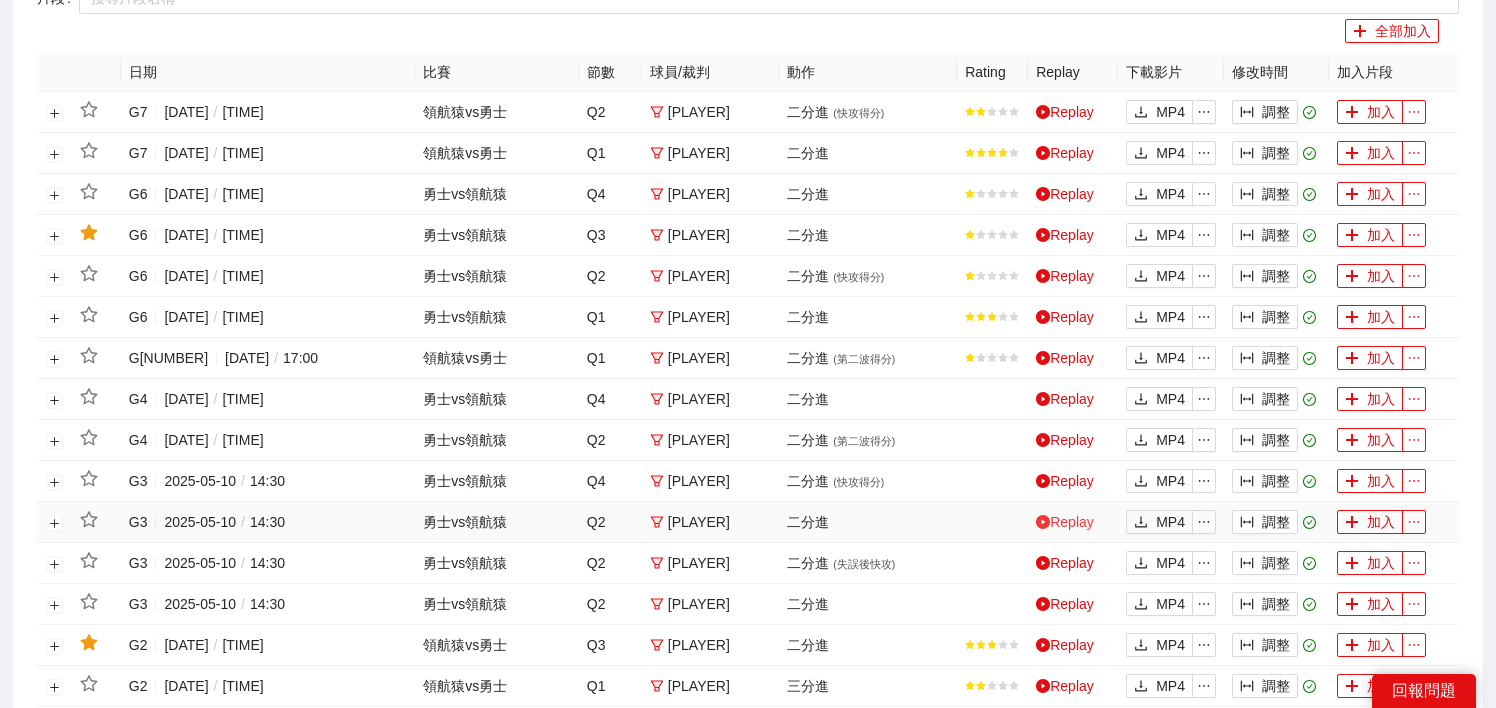 scroll, scrollTop: 441, scrollLeft: 0, axis: vertical 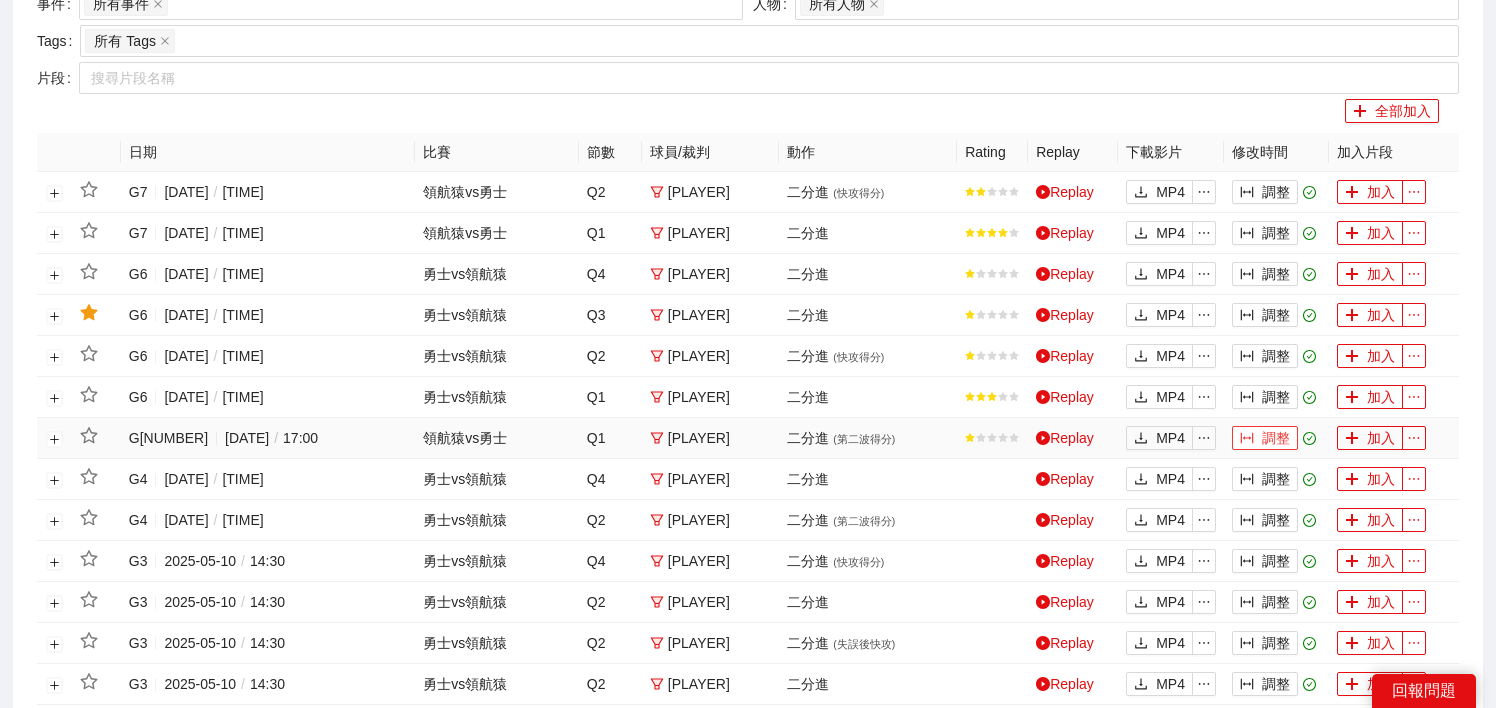 click at bounding box center (1247, 438) 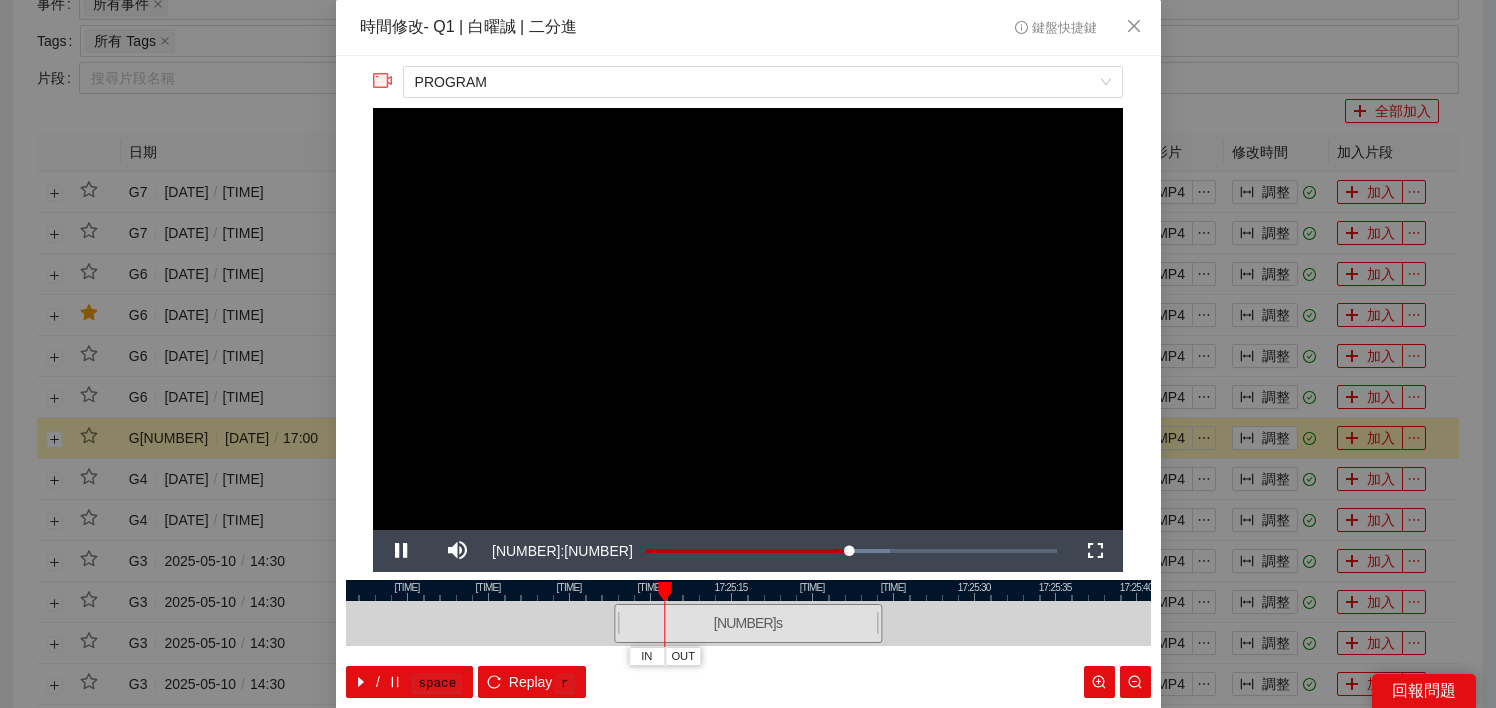 click on "**********" at bounding box center [748, 354] 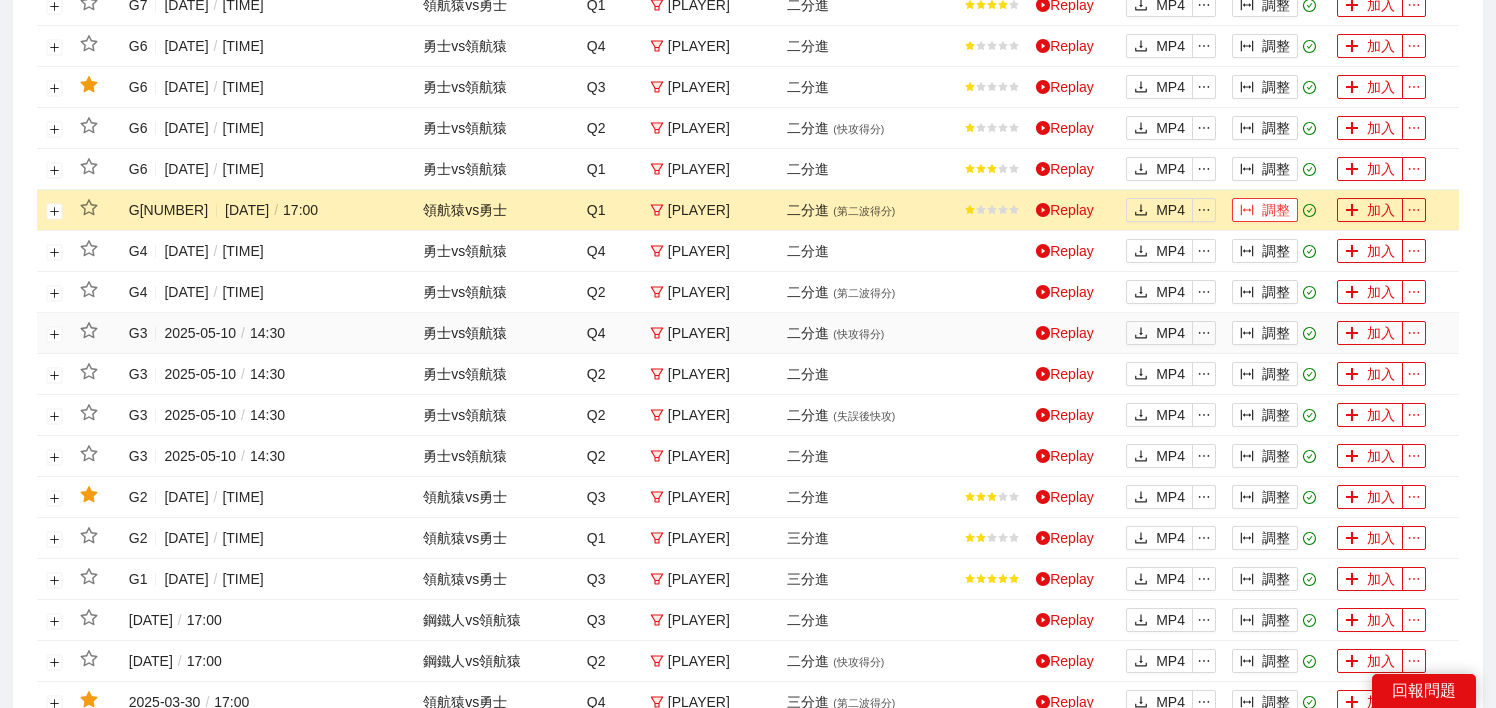 scroll, scrollTop: 685, scrollLeft: 0, axis: vertical 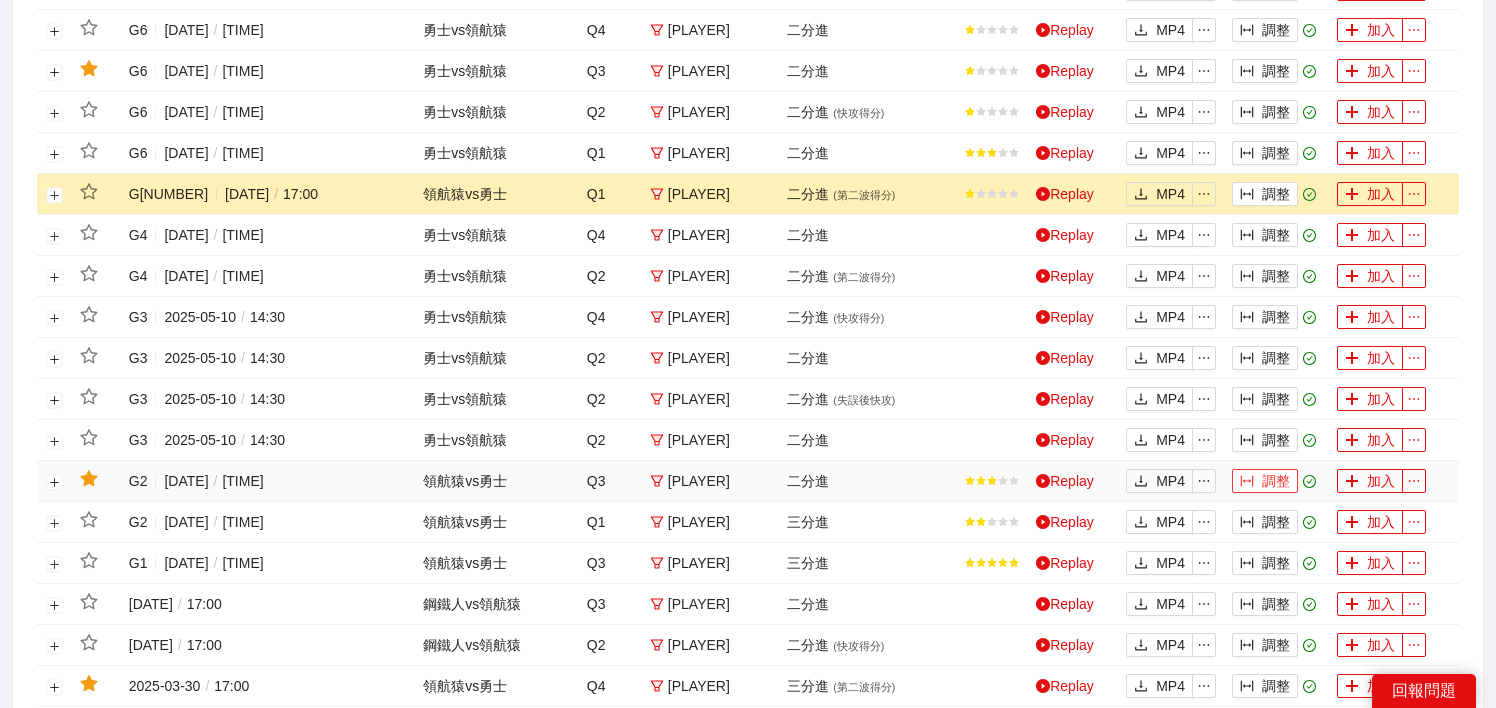 click on "調整" at bounding box center [1265, 481] 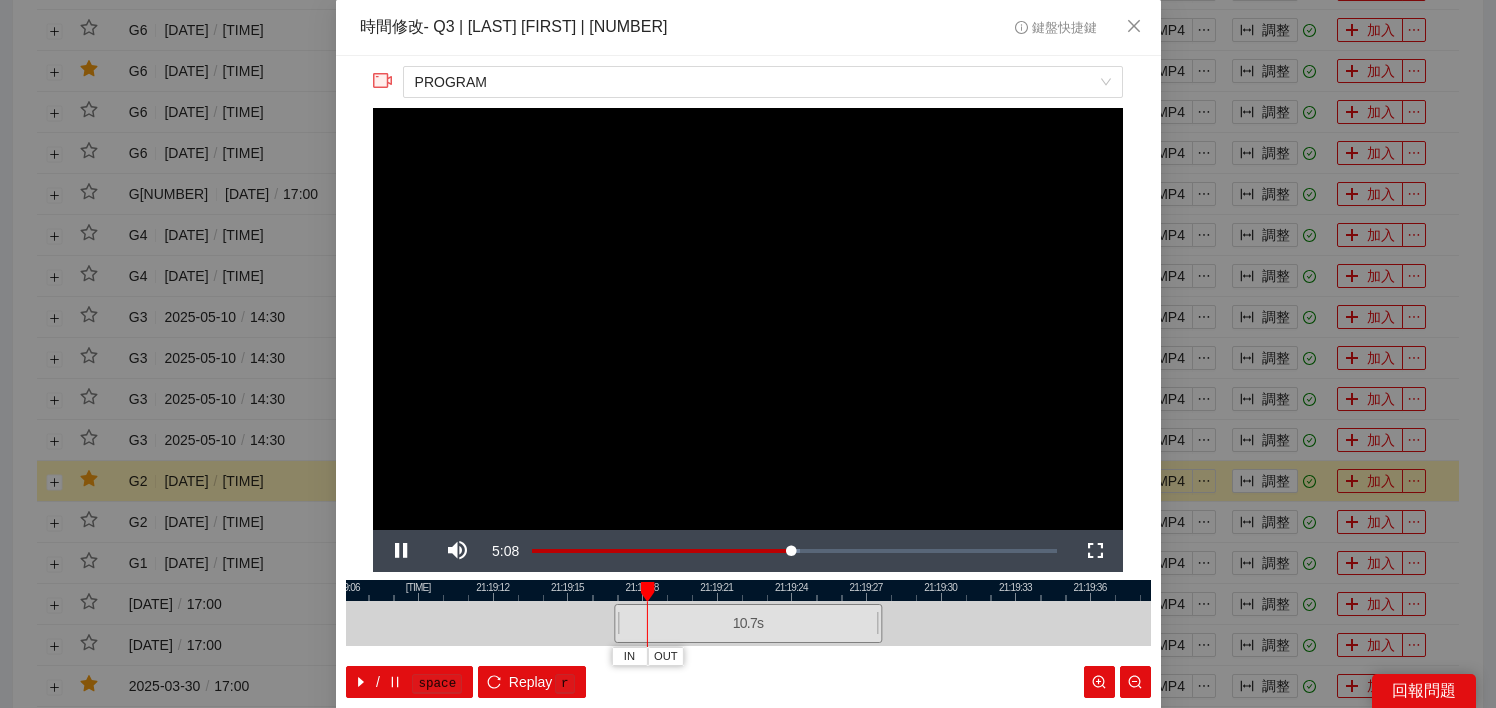 click at bounding box center [748, 590] 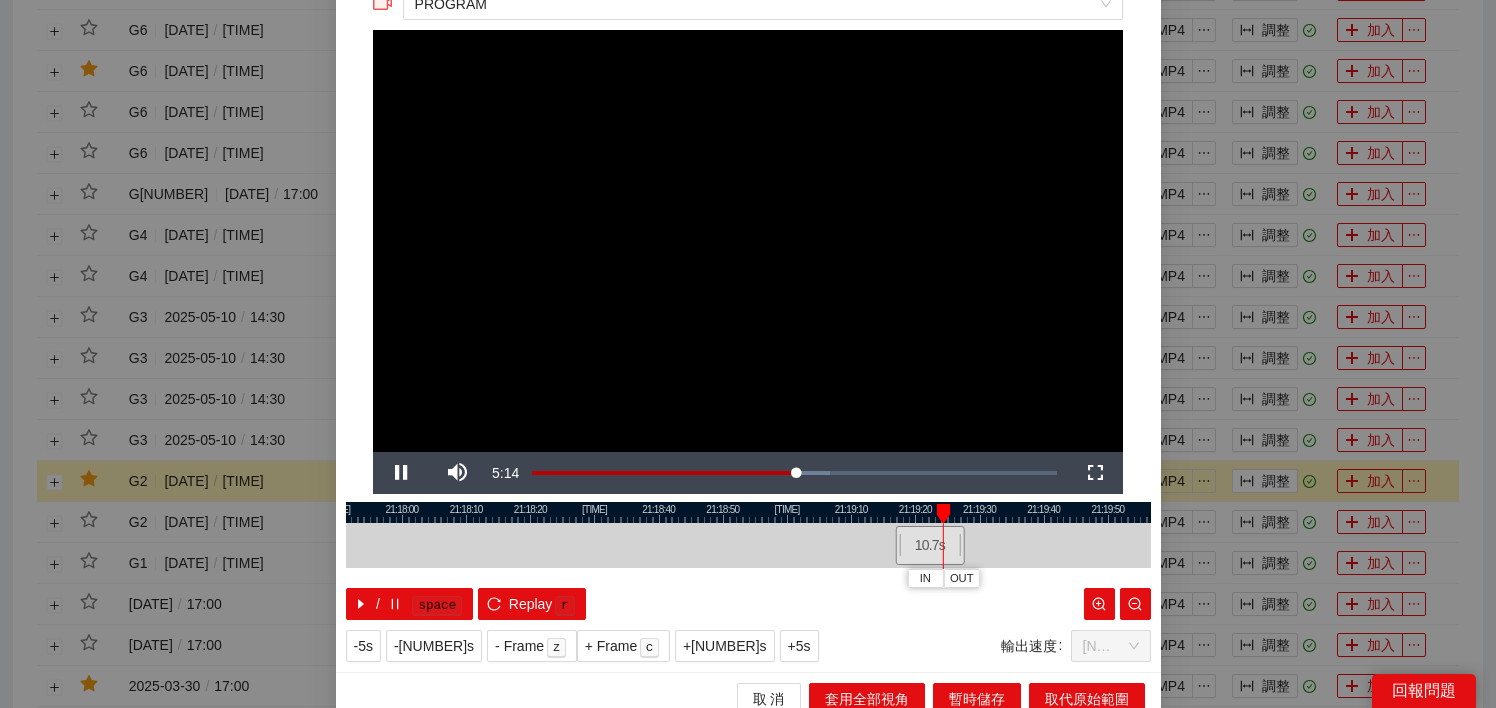 scroll, scrollTop: 94, scrollLeft: 0, axis: vertical 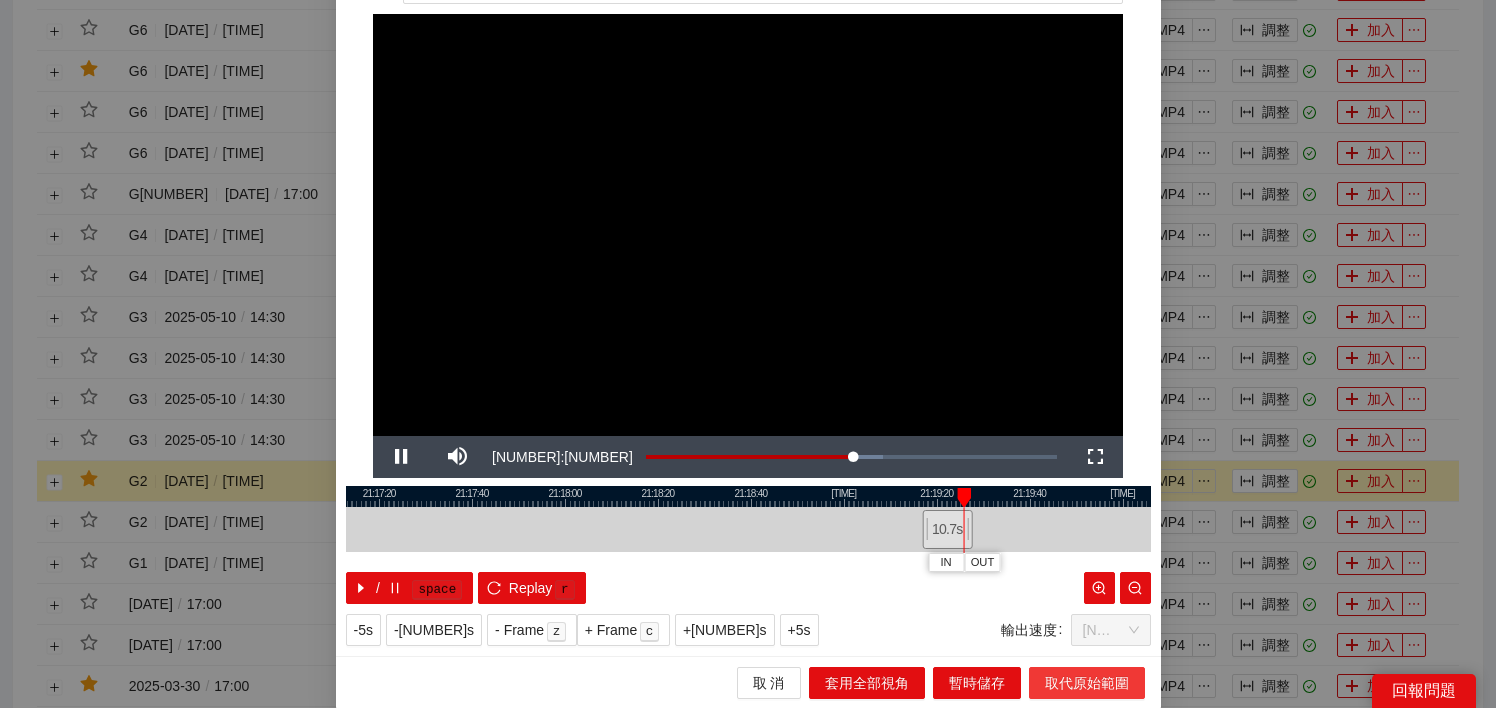 click on "取代原始範圍" at bounding box center [867, 683] 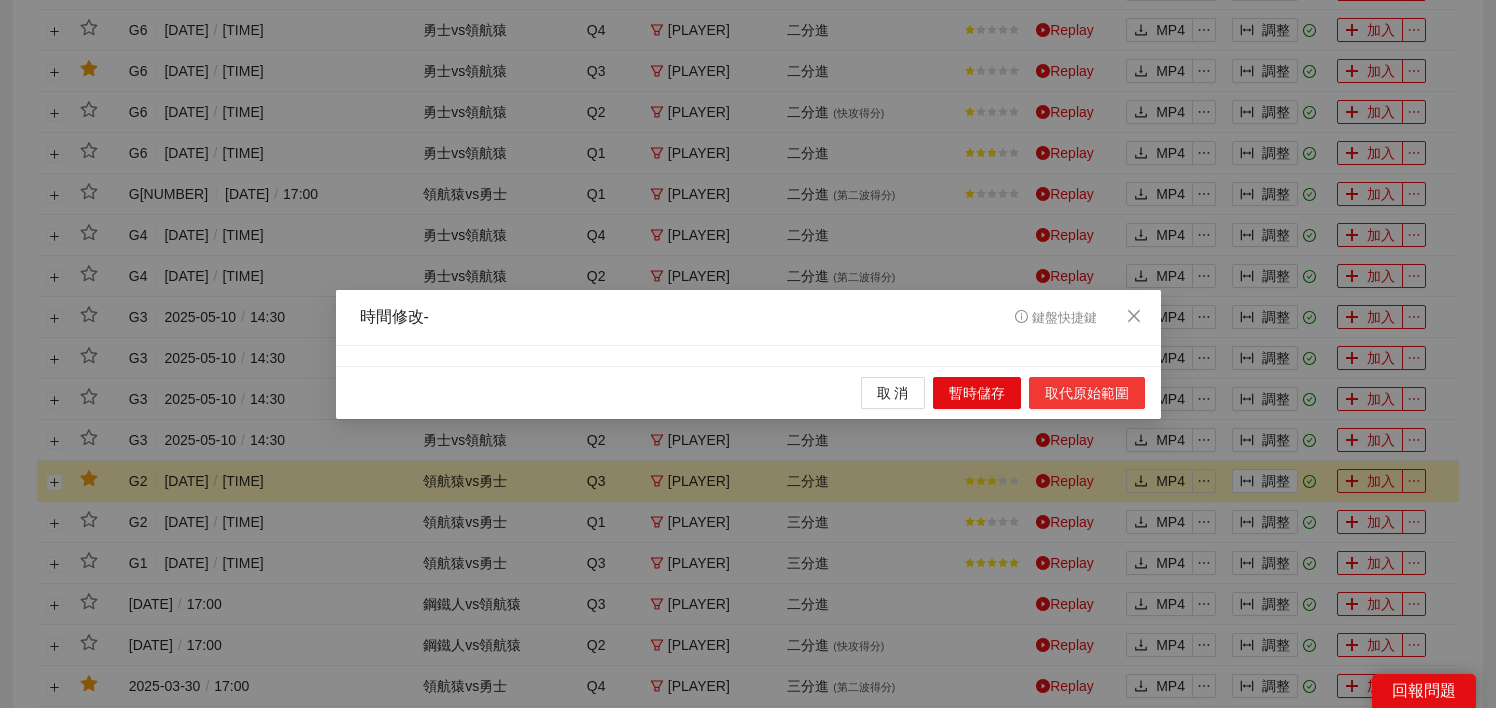scroll, scrollTop: 0, scrollLeft: 0, axis: both 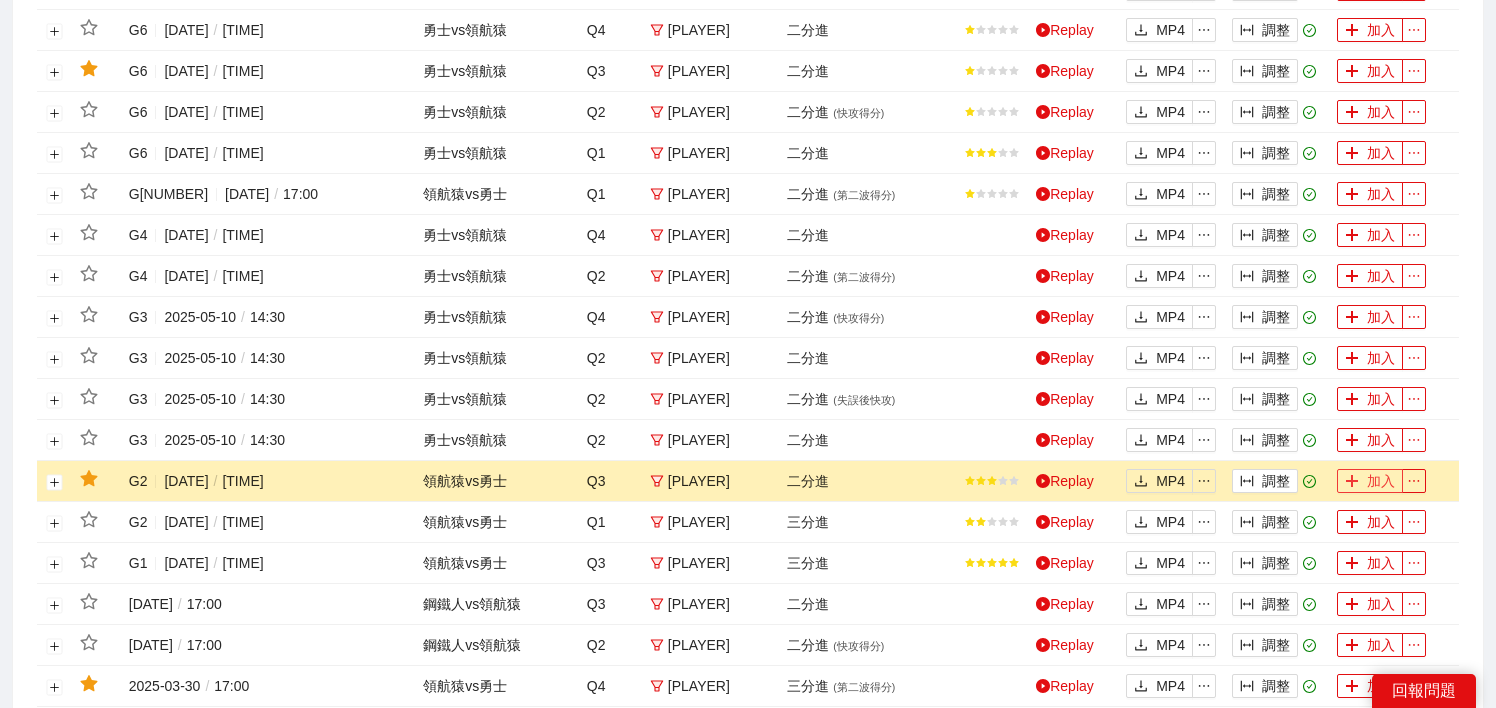 click on "加入" at bounding box center [1370, 481] 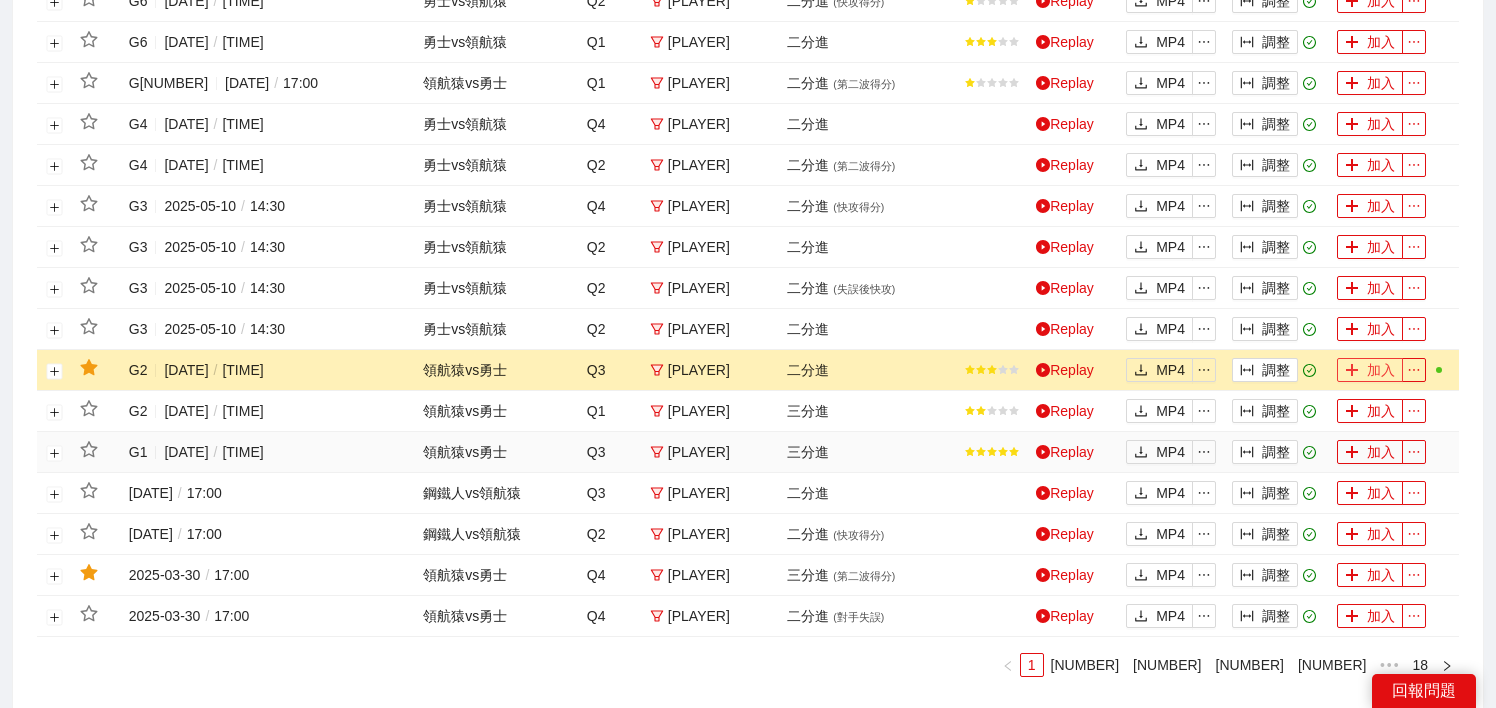 scroll, scrollTop: 801, scrollLeft: 0, axis: vertical 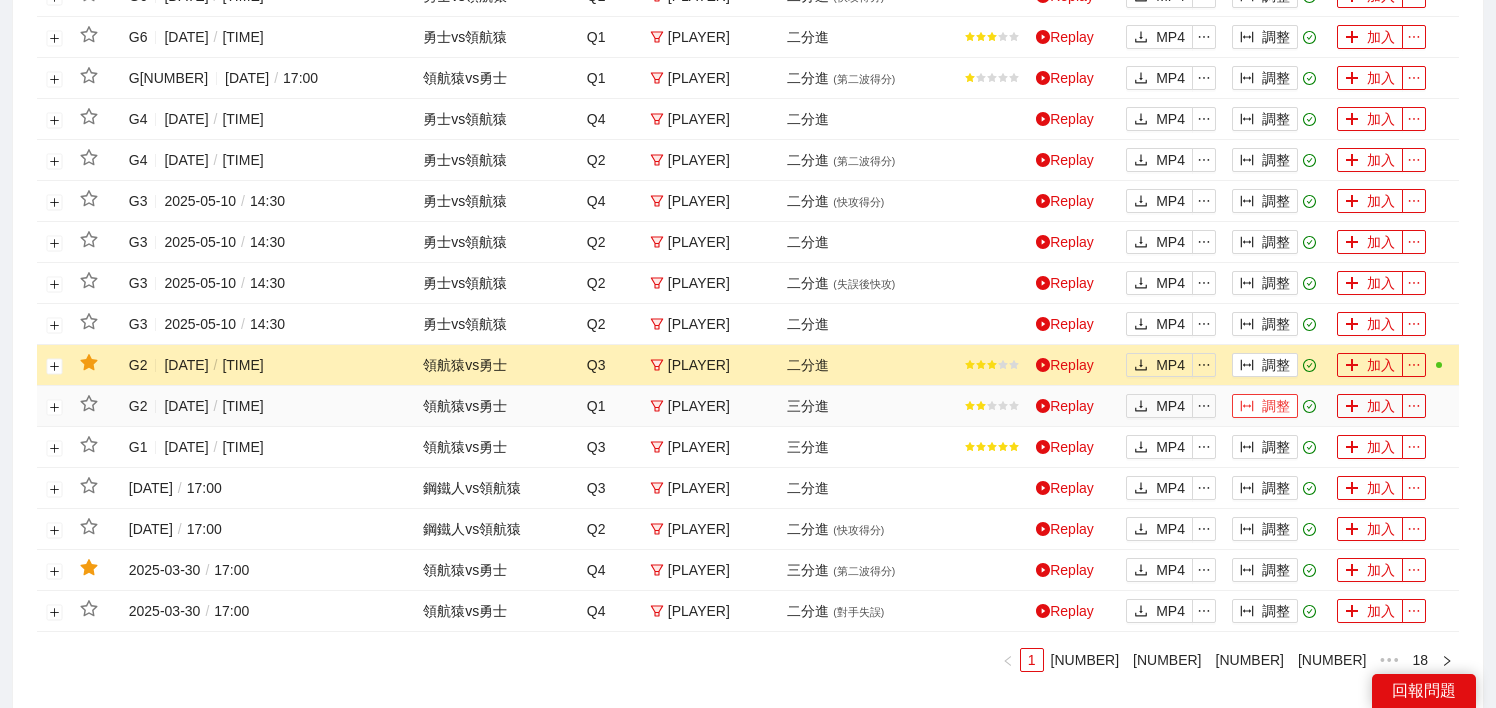 click on "調整" at bounding box center (1265, 406) 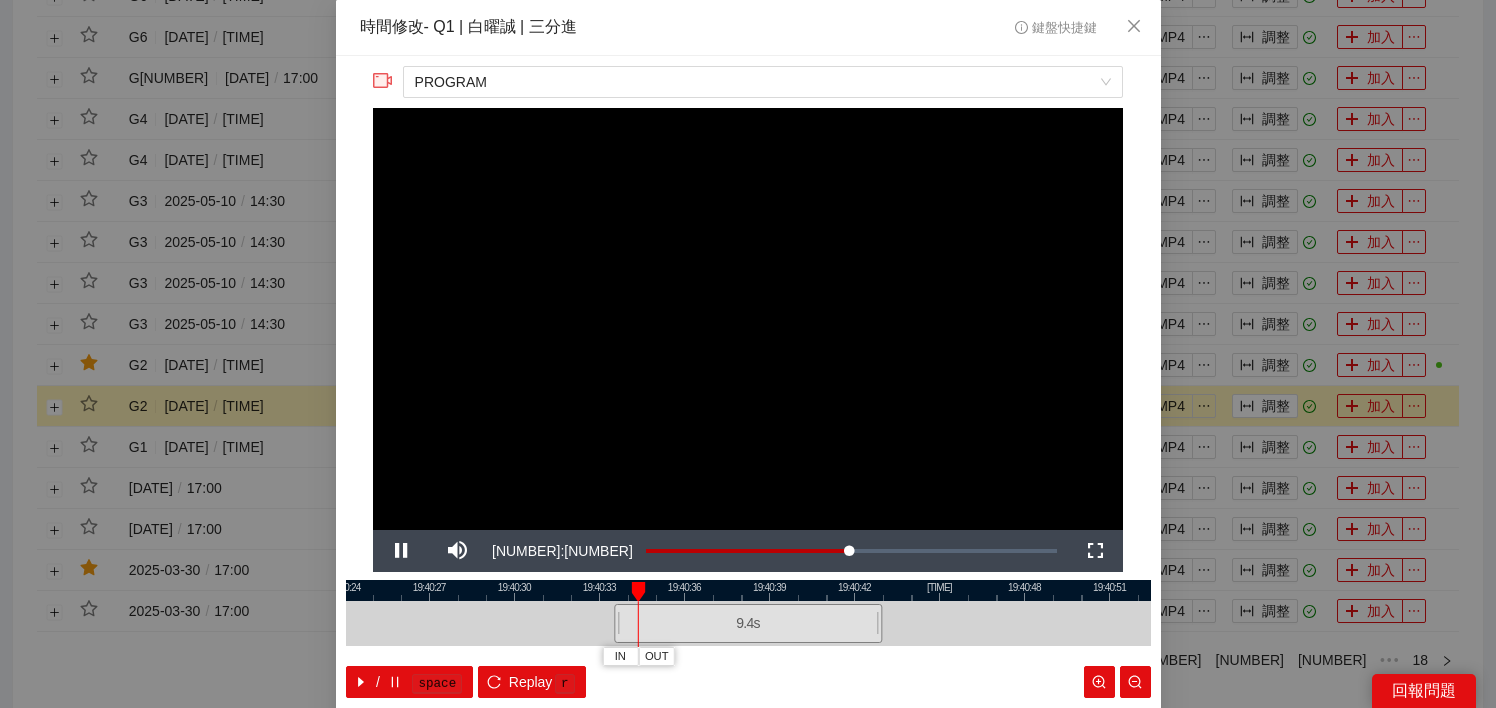 click at bounding box center (748, 590) 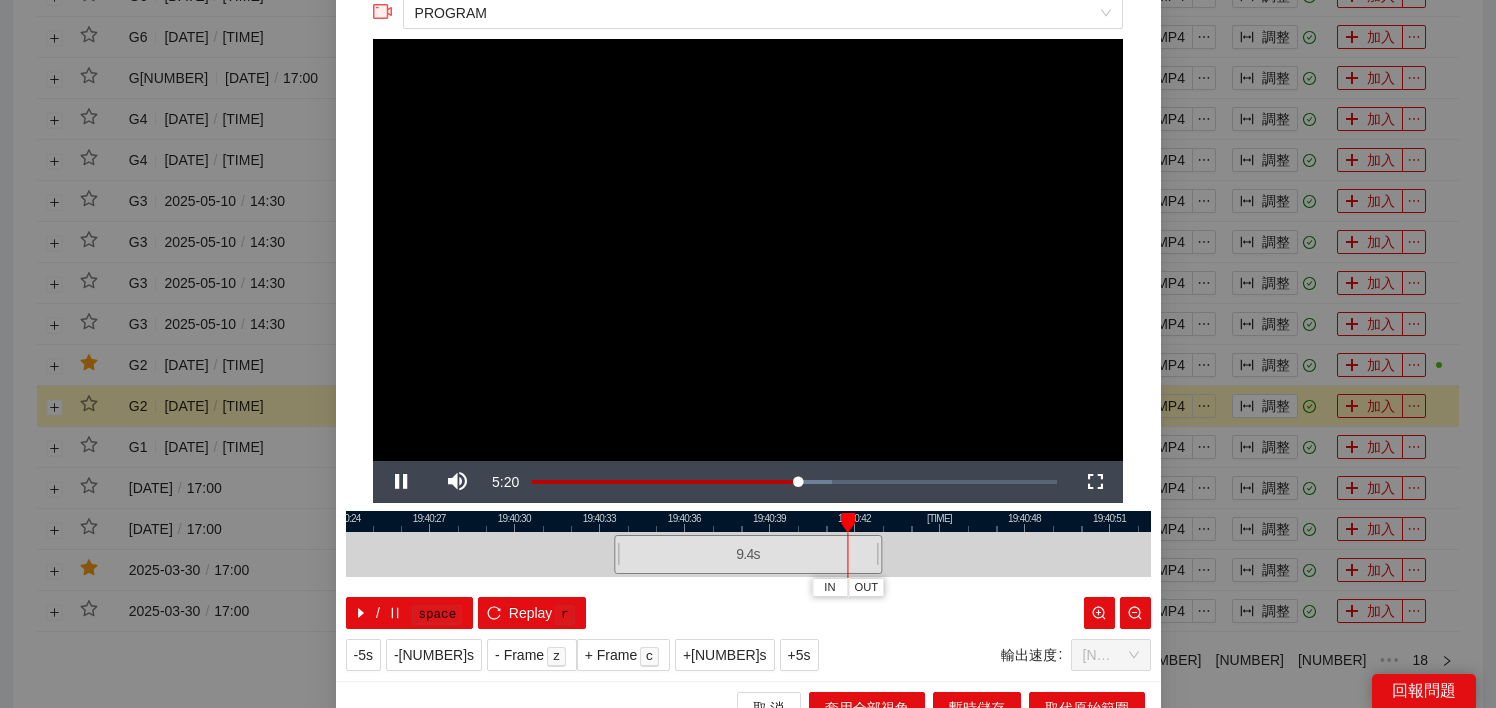 scroll, scrollTop: 94, scrollLeft: 0, axis: vertical 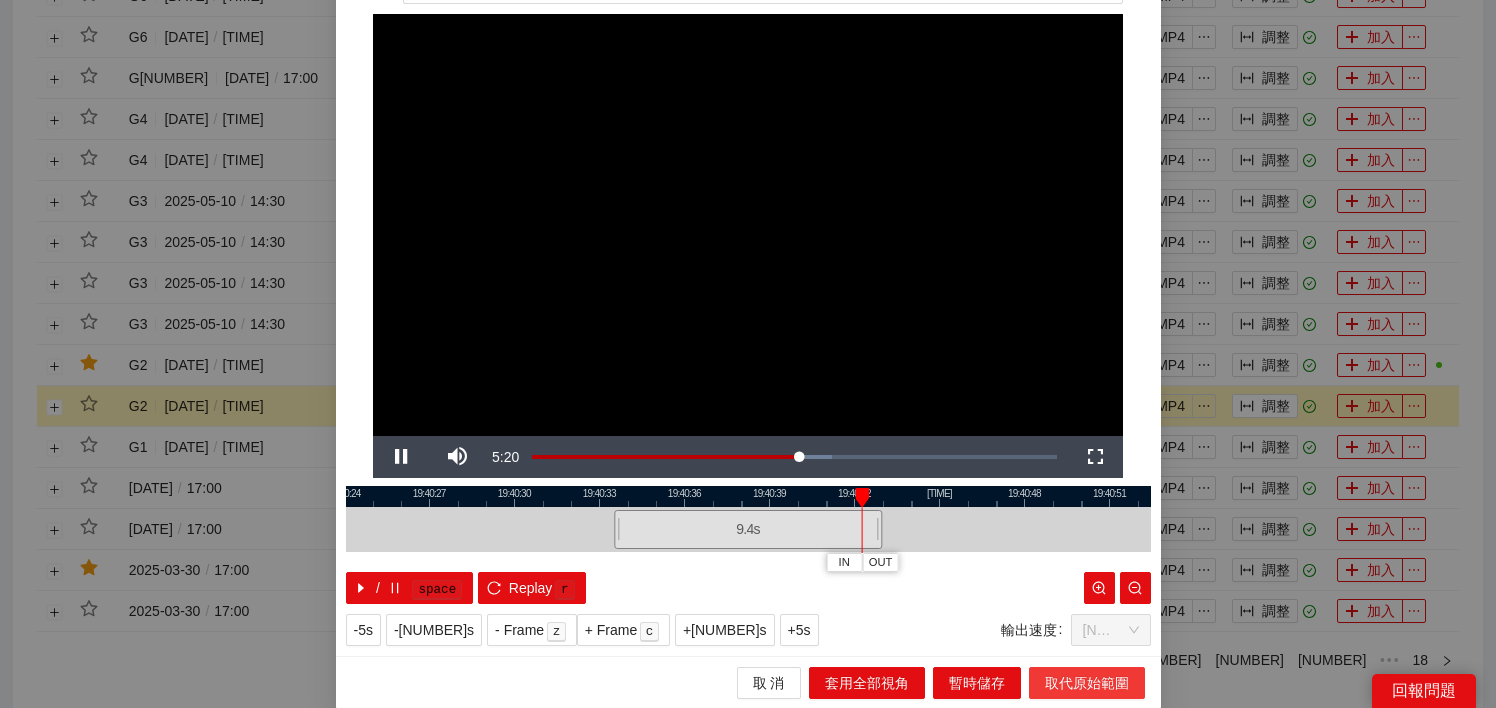 click on "取代原始範圍" at bounding box center (1087, 683) 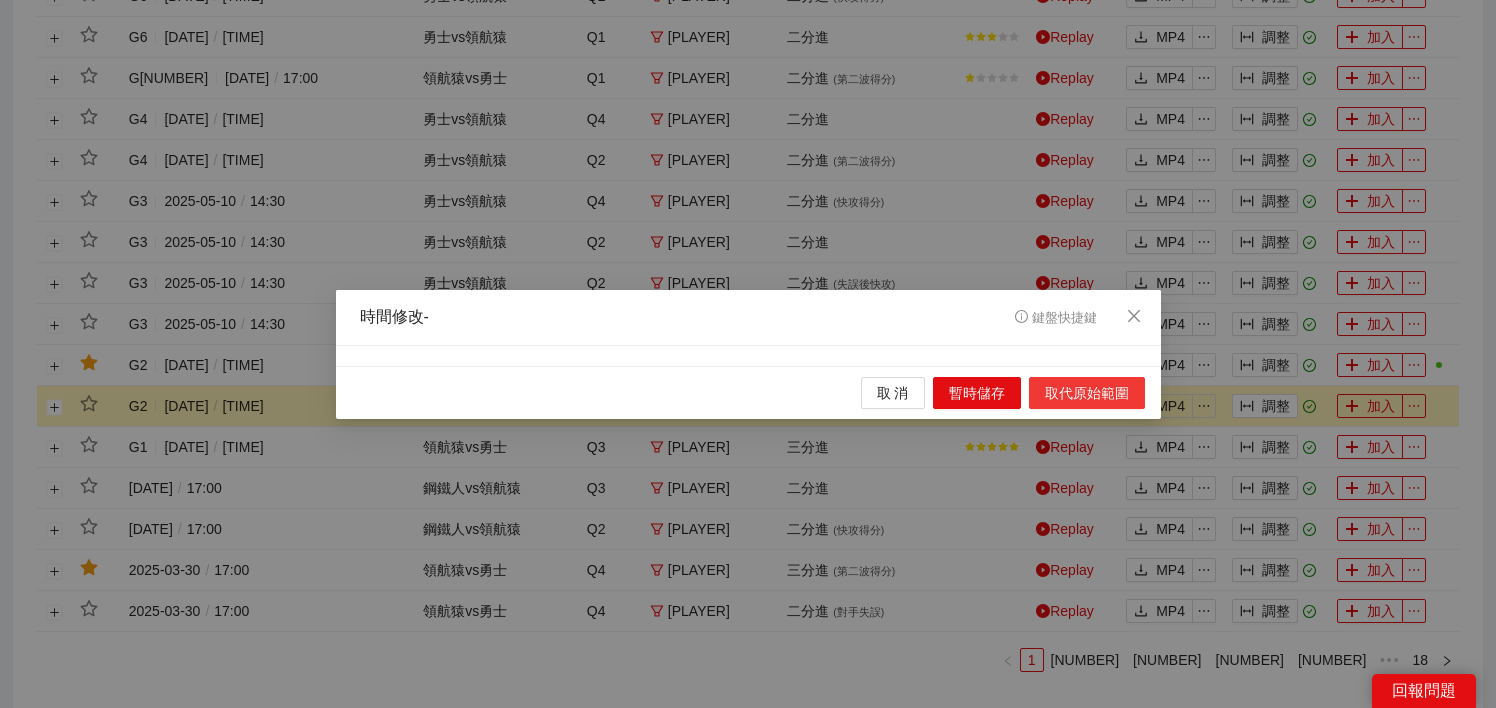 scroll, scrollTop: 0, scrollLeft: 0, axis: both 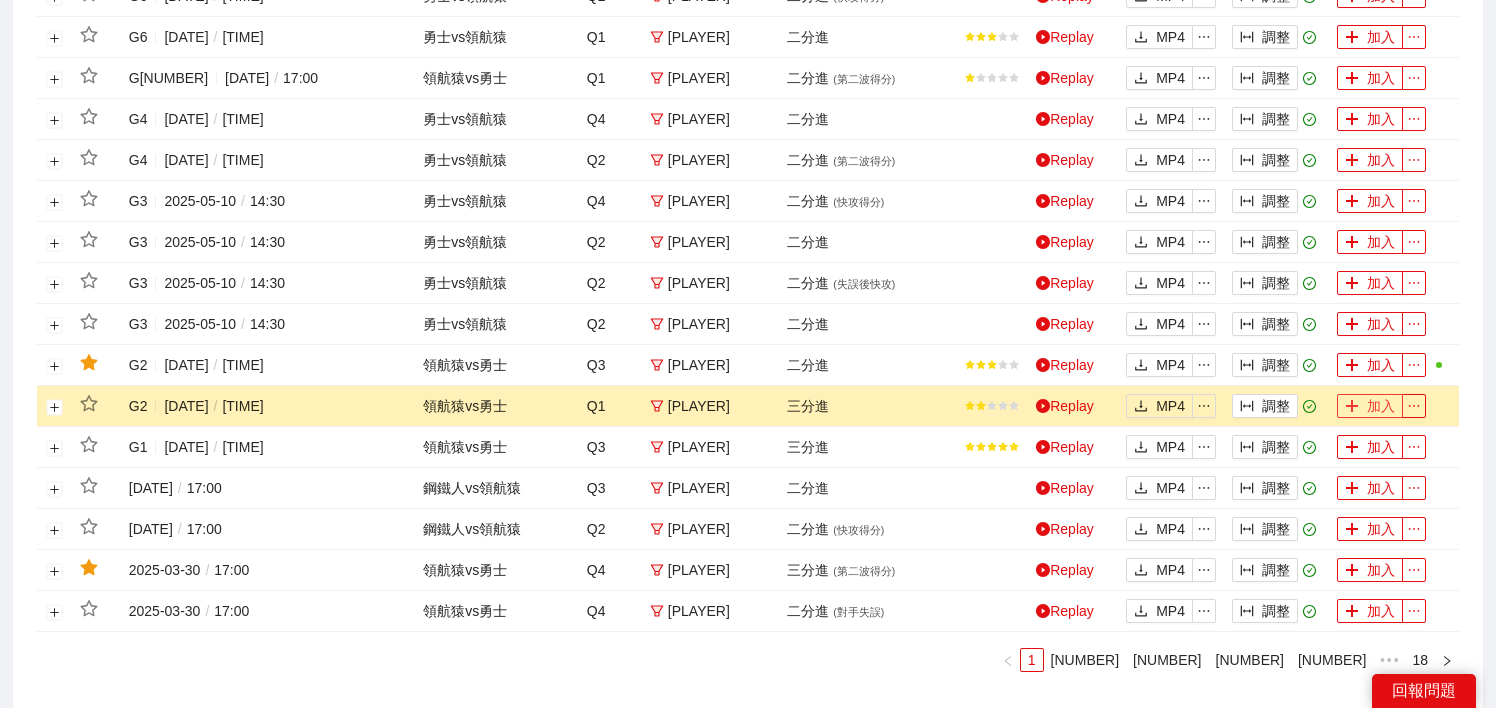 click on "加入" at bounding box center (1370, 406) 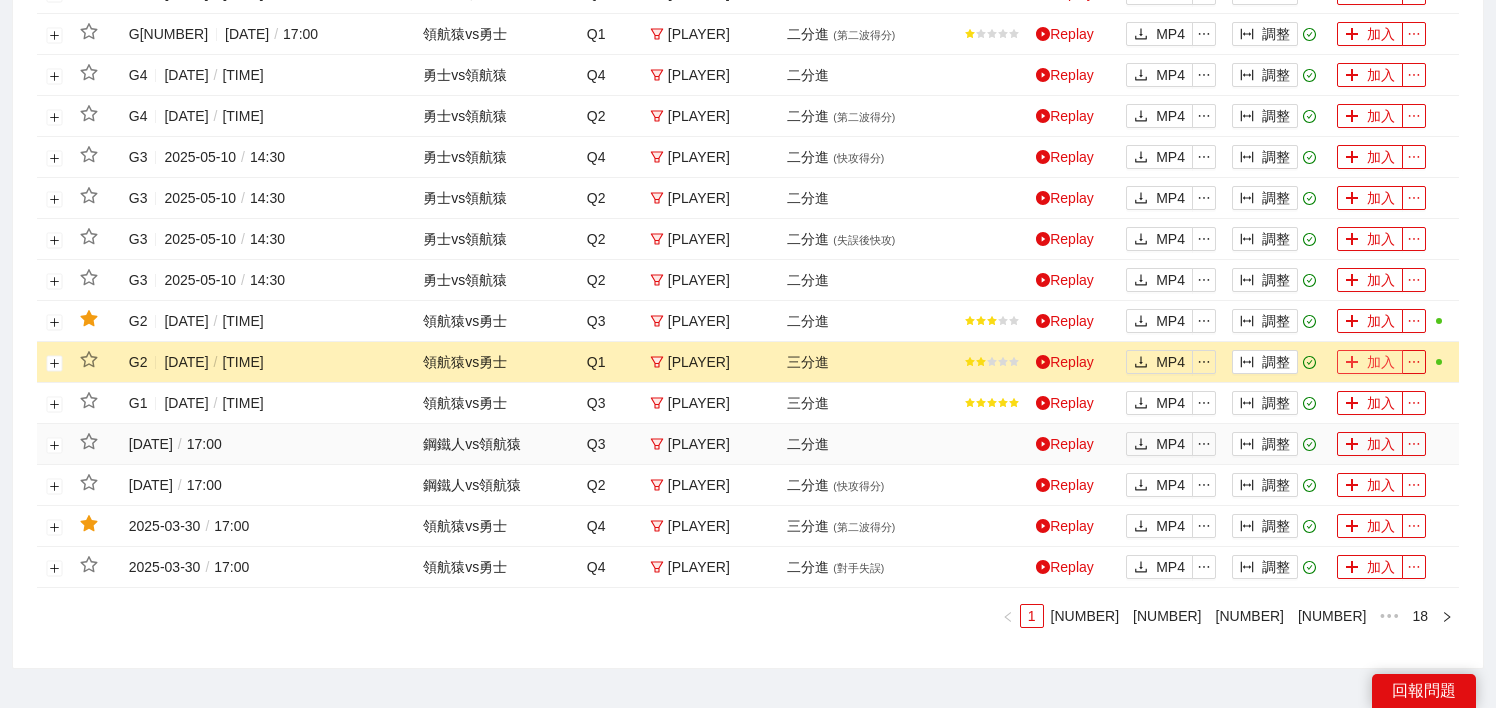 scroll, scrollTop: 870, scrollLeft: 0, axis: vertical 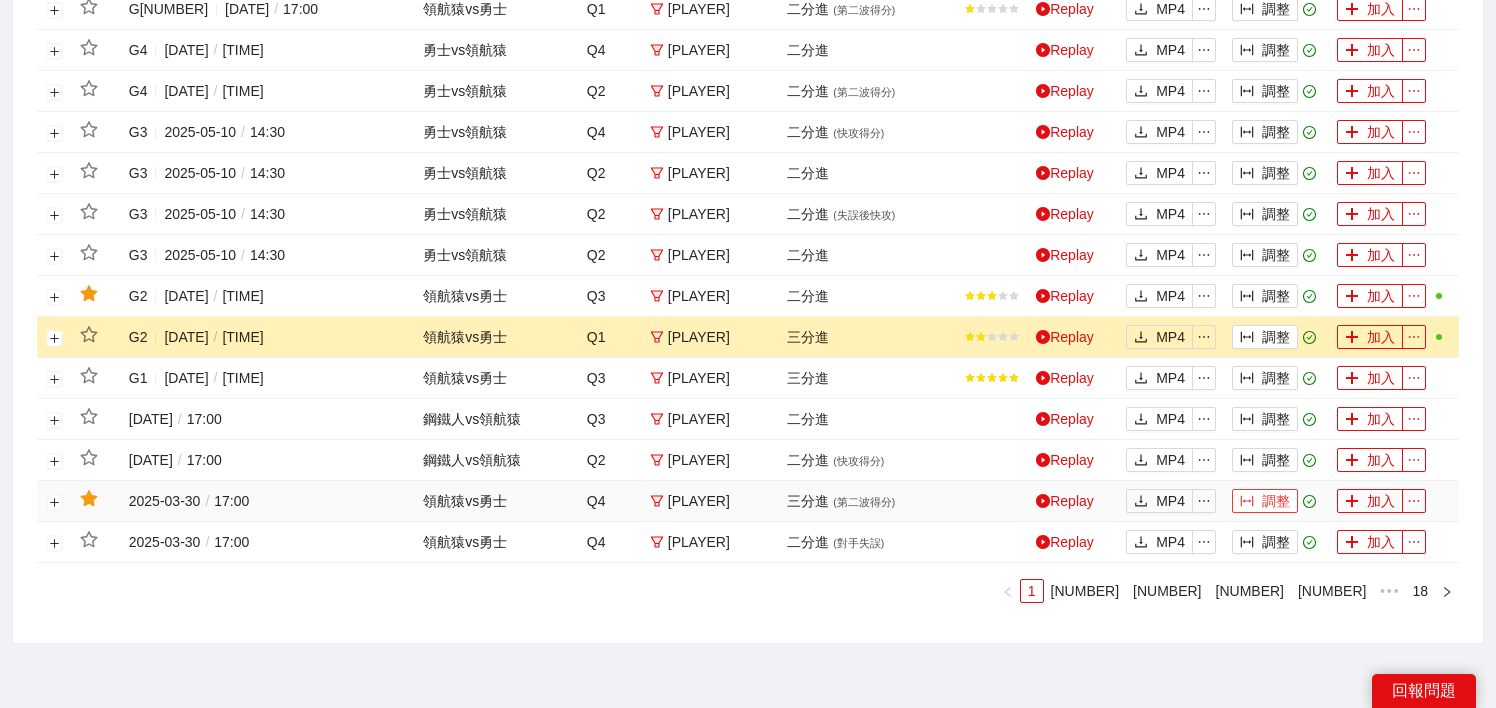 click on "調整" at bounding box center (1265, 501) 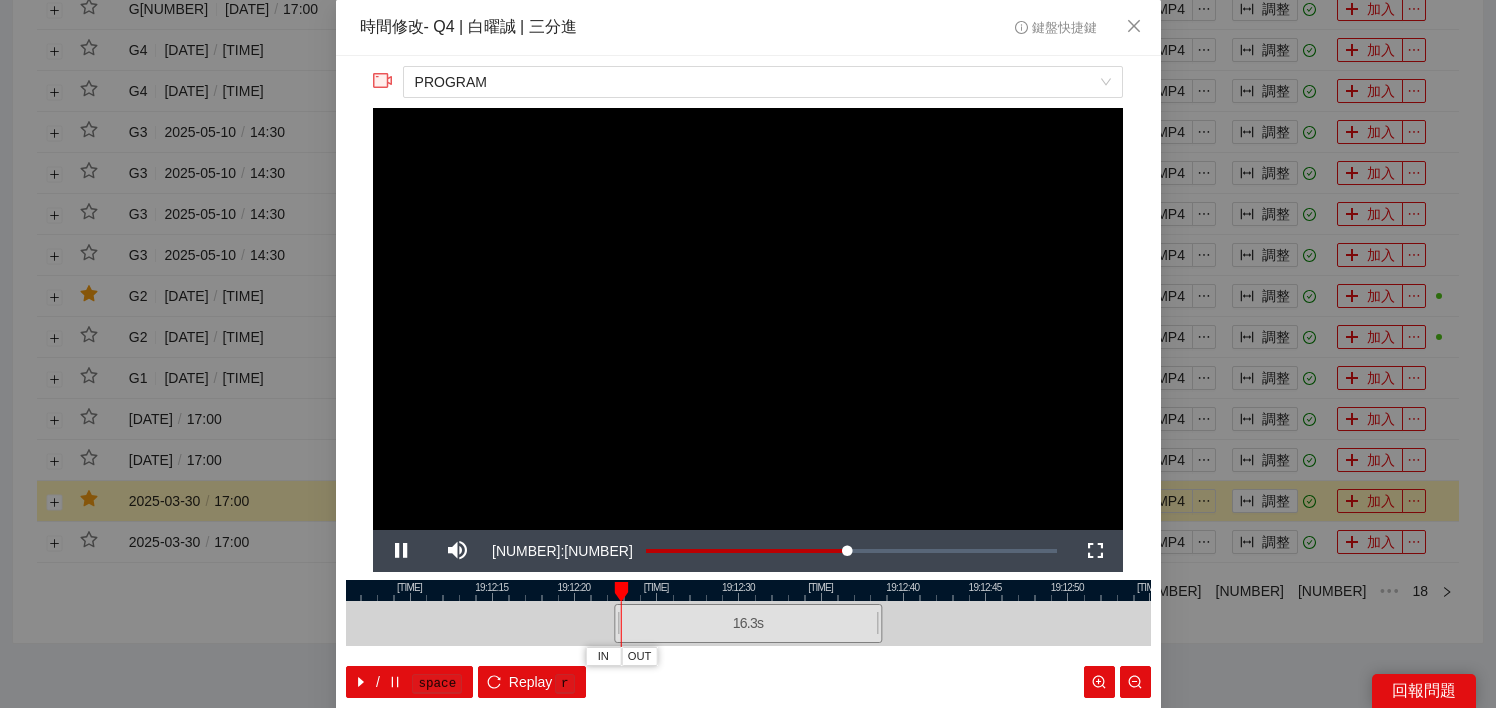 click at bounding box center [748, 590] 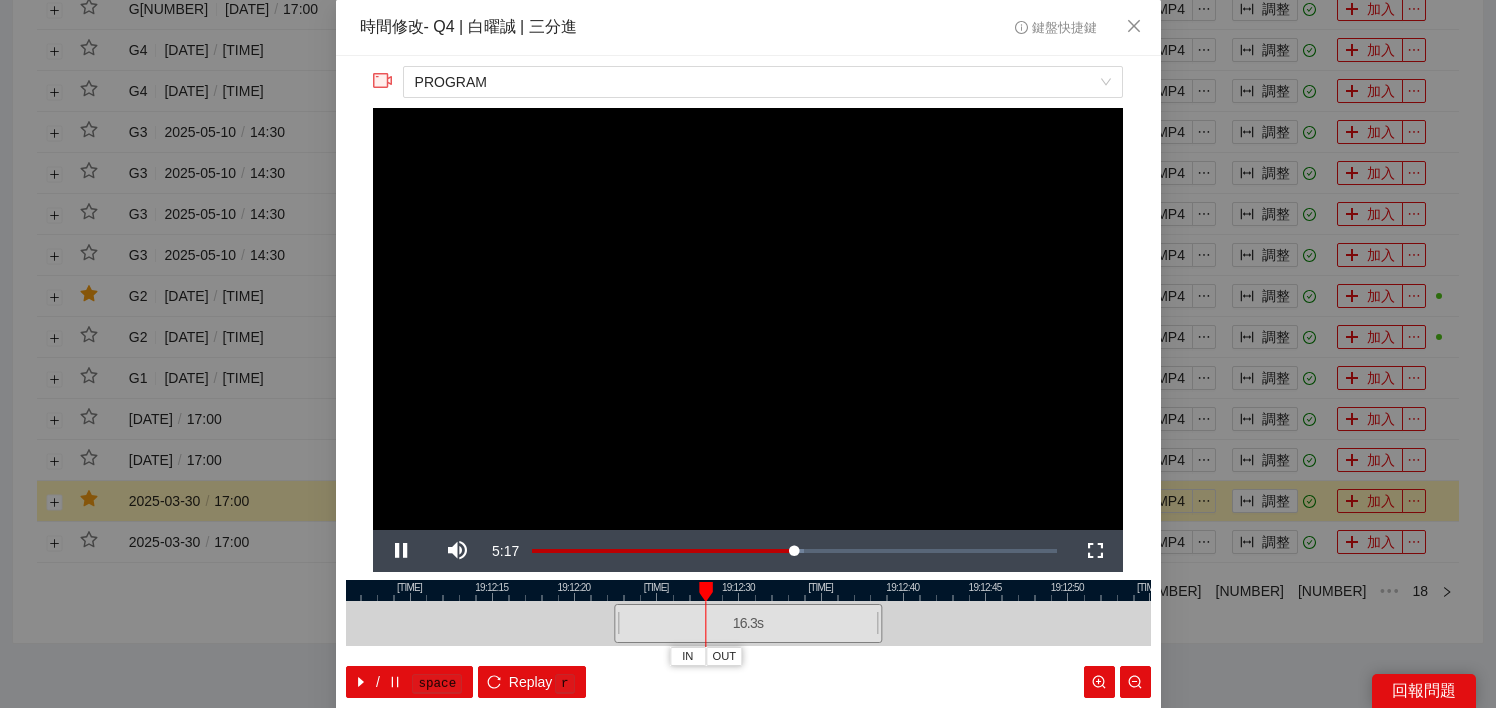 click at bounding box center (748, 590) 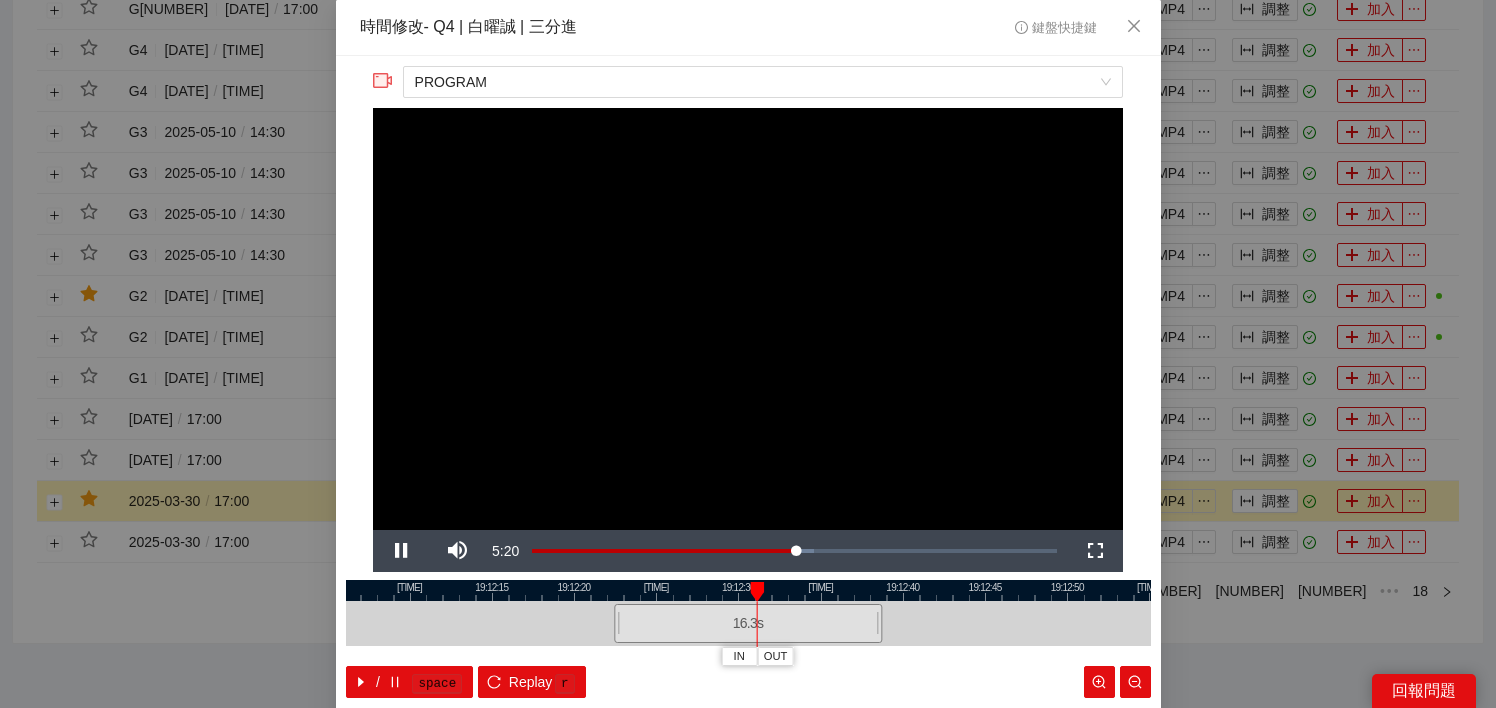 click at bounding box center [748, 590] 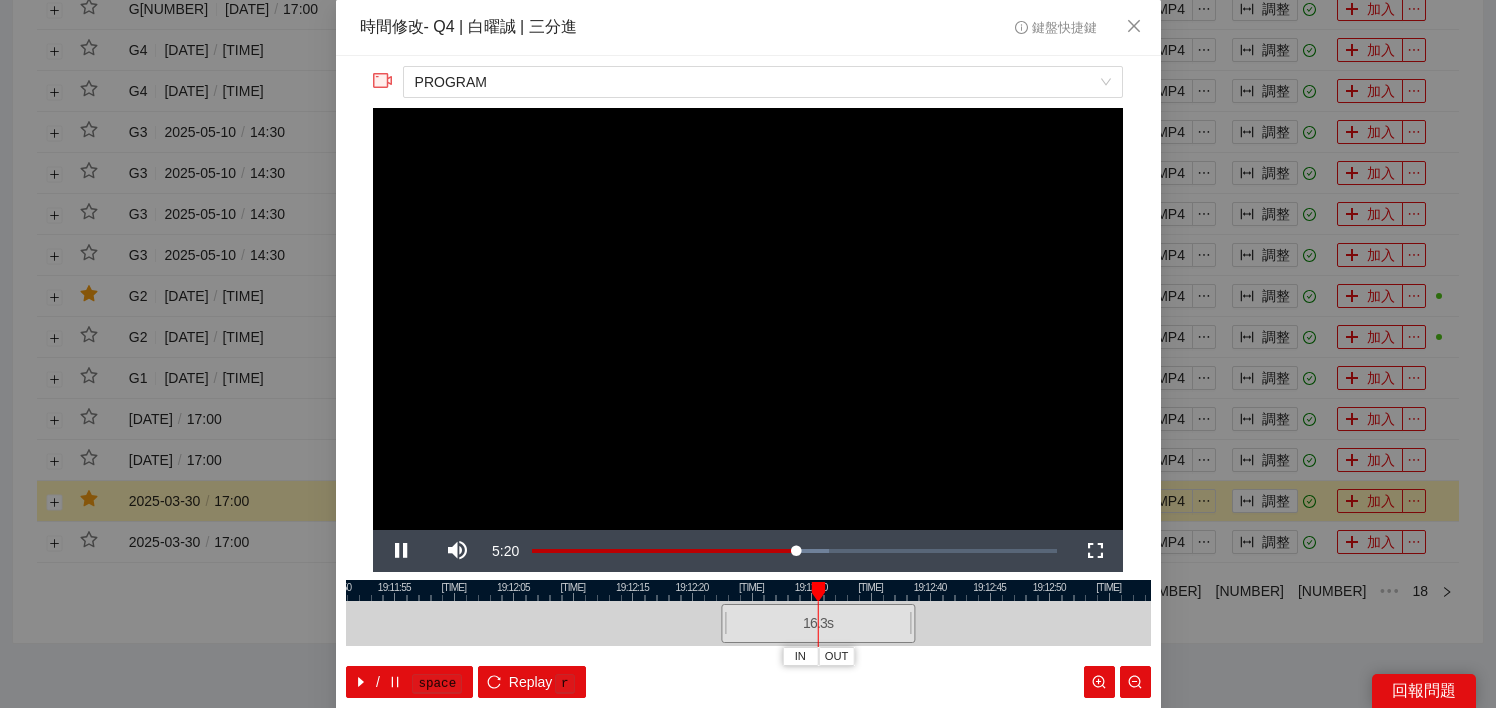 scroll, scrollTop: 94, scrollLeft: 0, axis: vertical 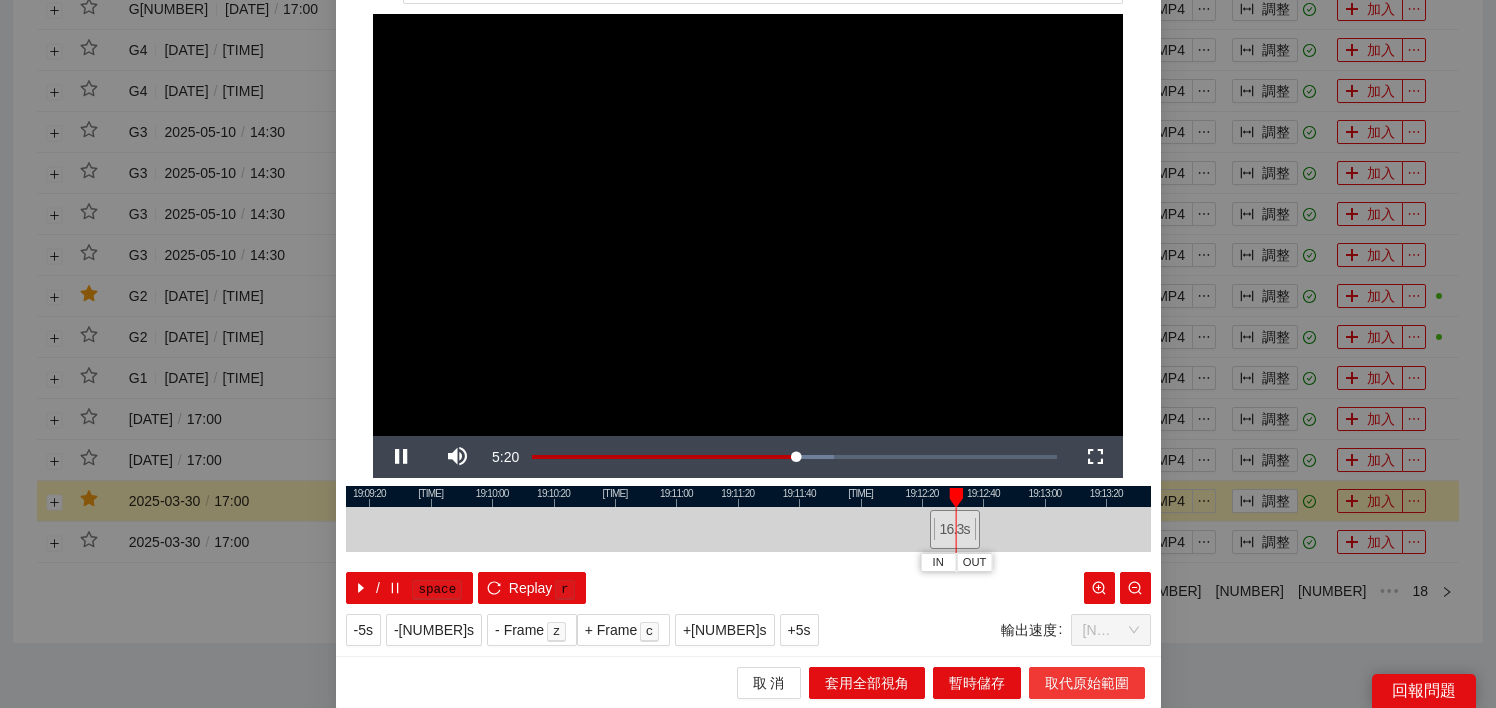 click on "取代原始範圍" at bounding box center [867, 683] 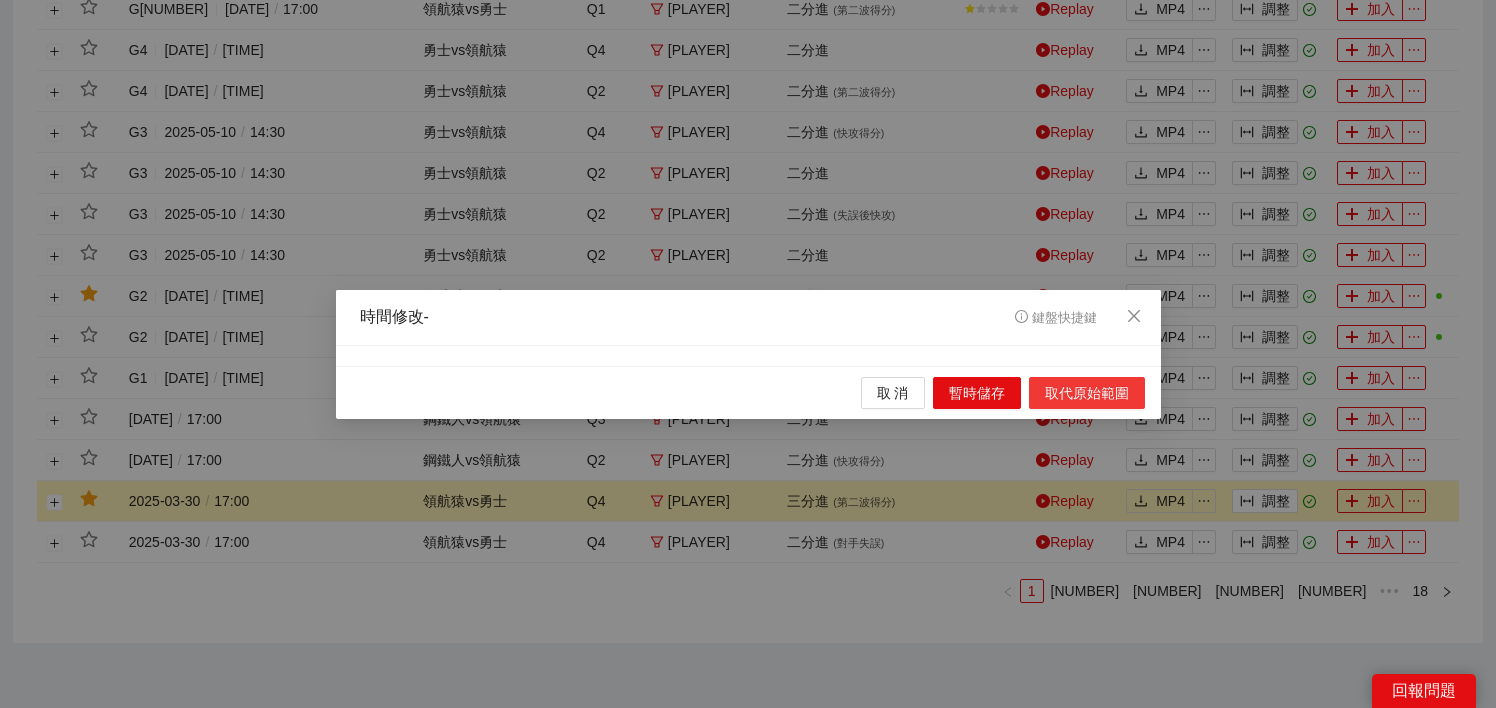 scroll, scrollTop: 0, scrollLeft: 0, axis: both 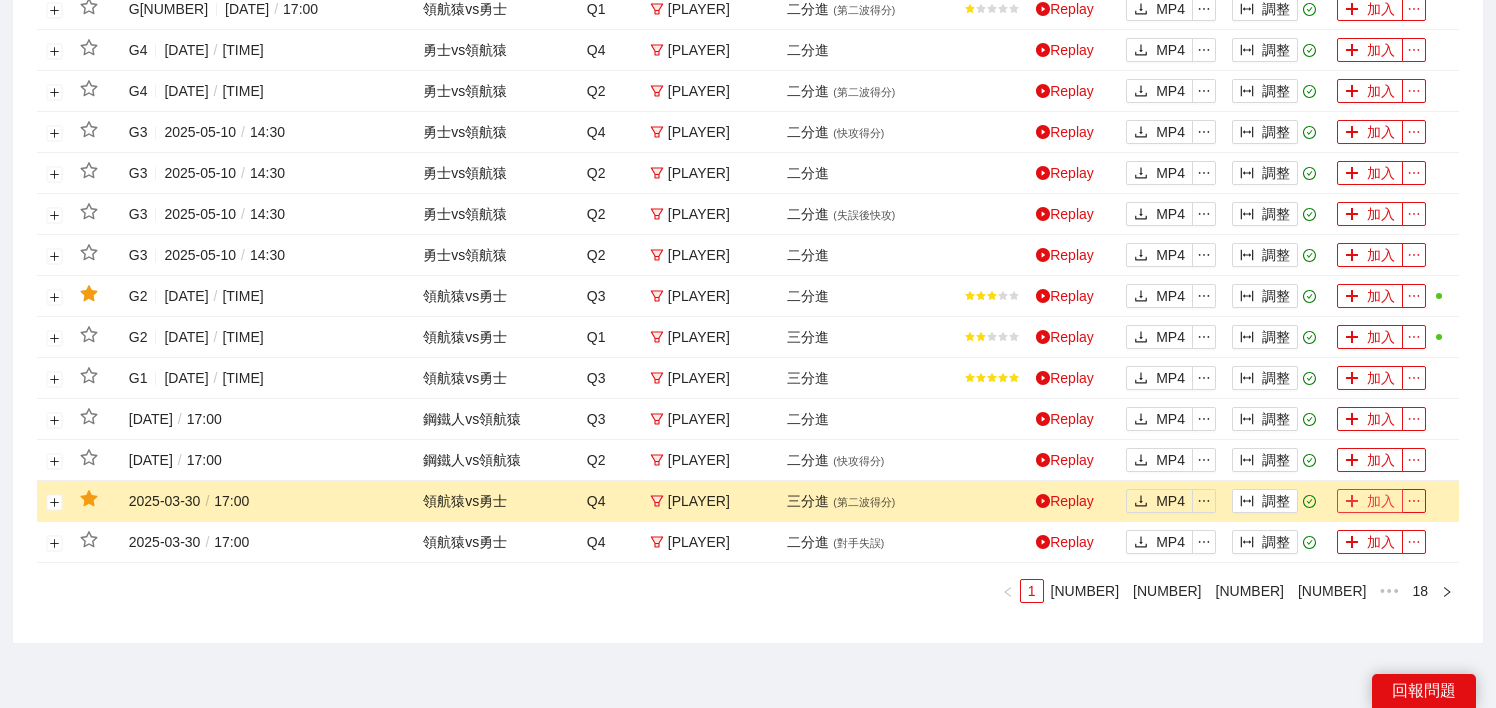 click at bounding box center (1352, 501) 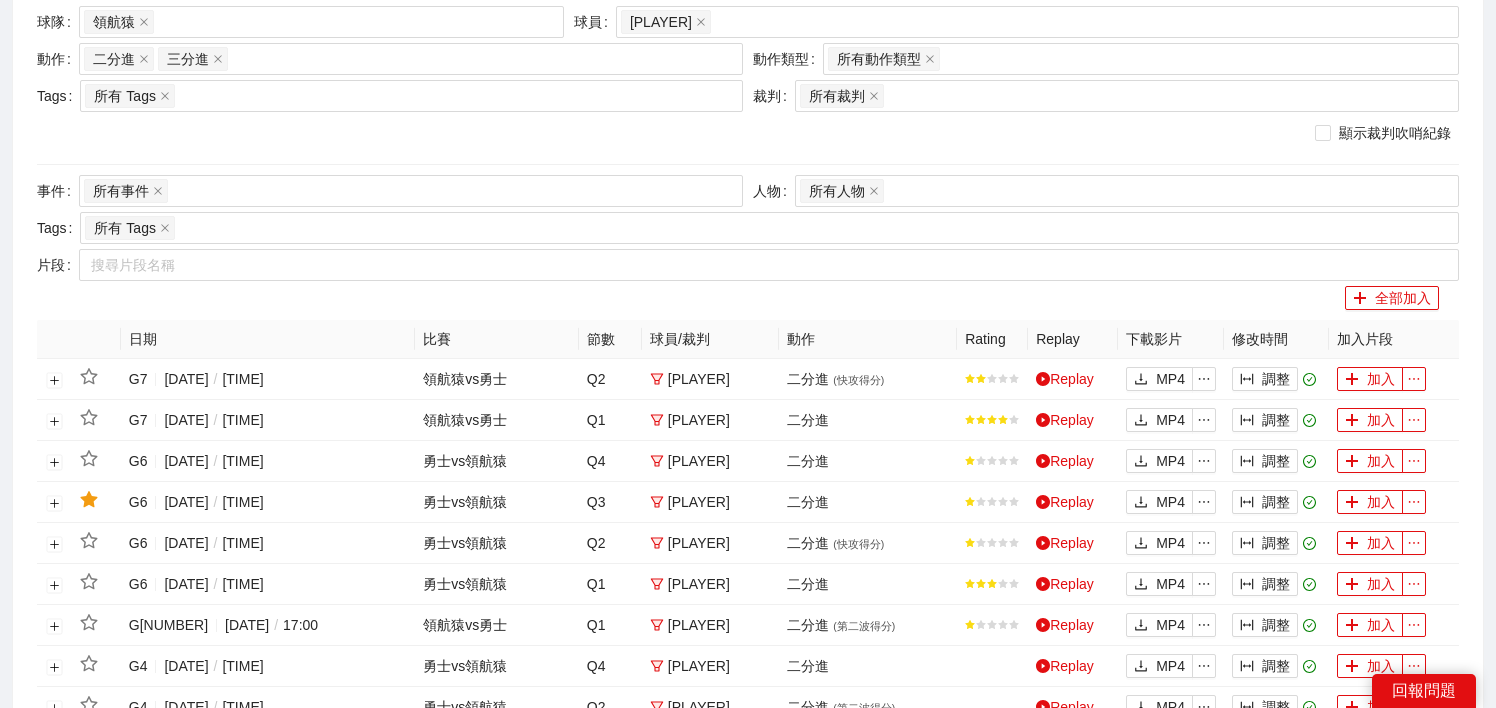 scroll, scrollTop: 0, scrollLeft: 0, axis: both 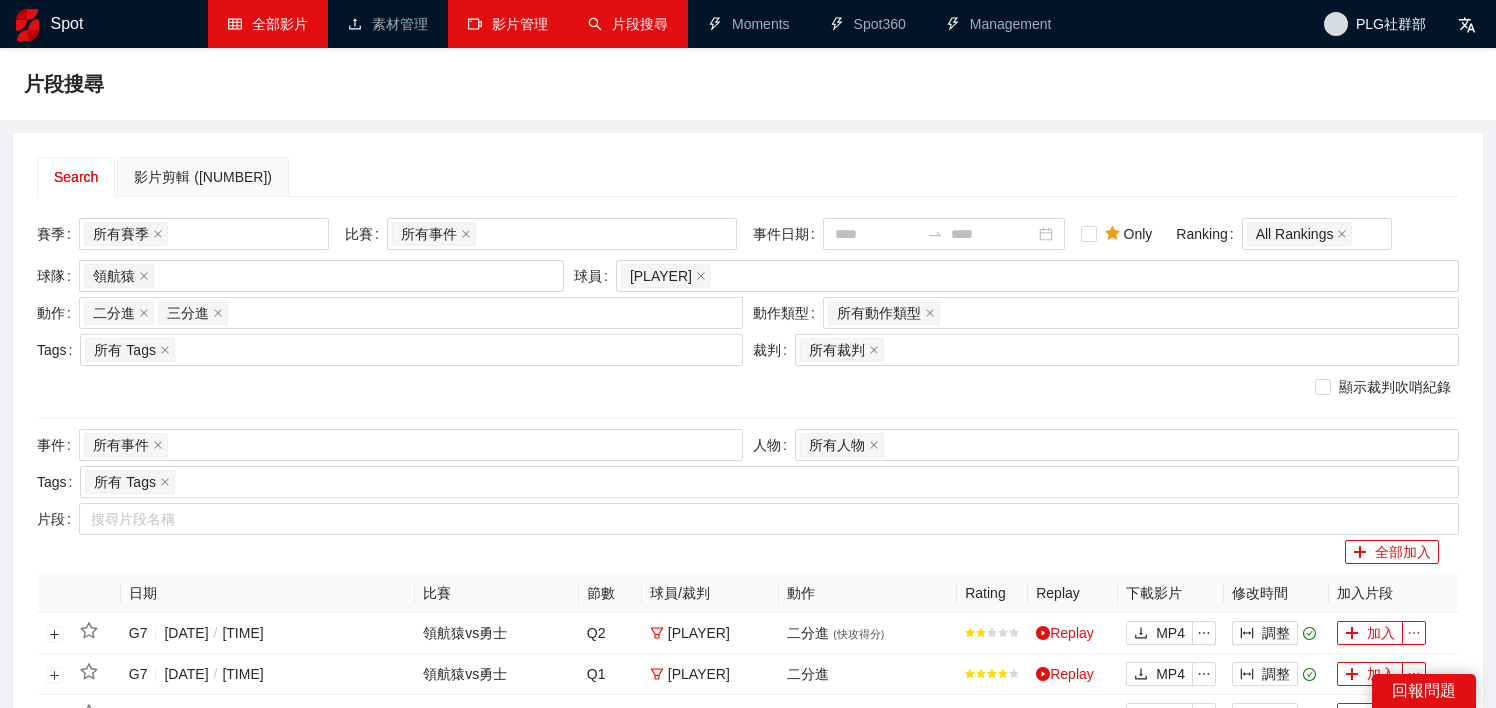 click on "影片管理" at bounding box center (508, 24) 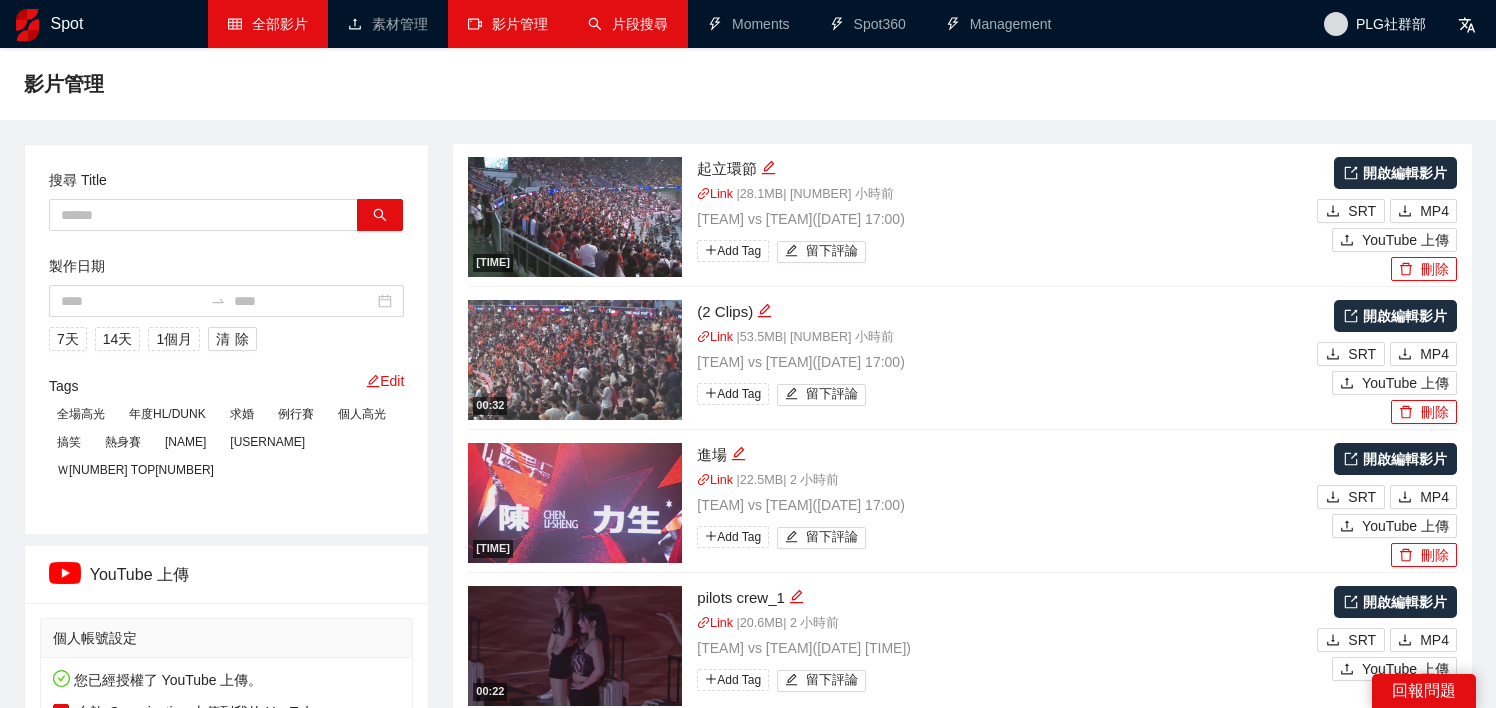 click on "片段搜尋" at bounding box center [628, 24] 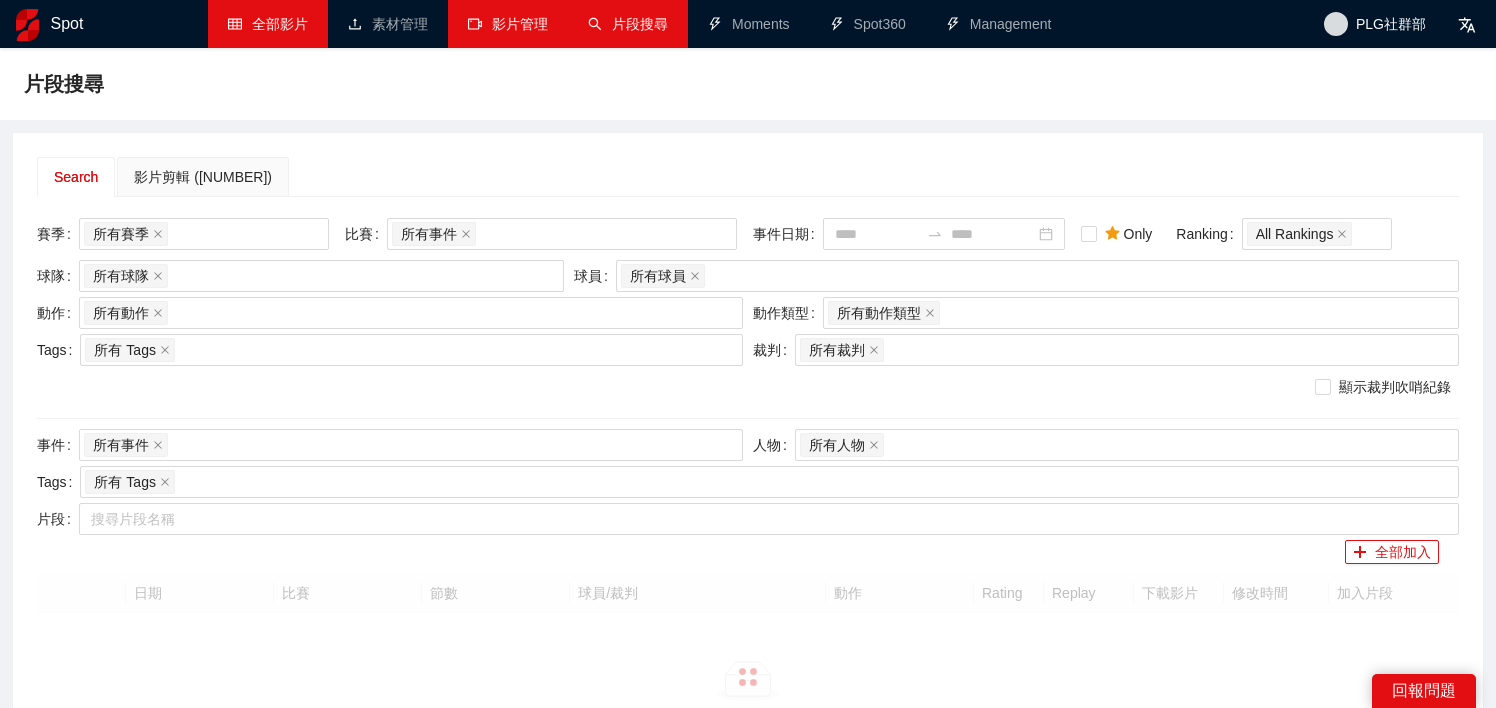 click on "影片剪輯 ([NUMBER])" at bounding box center [203, 177] 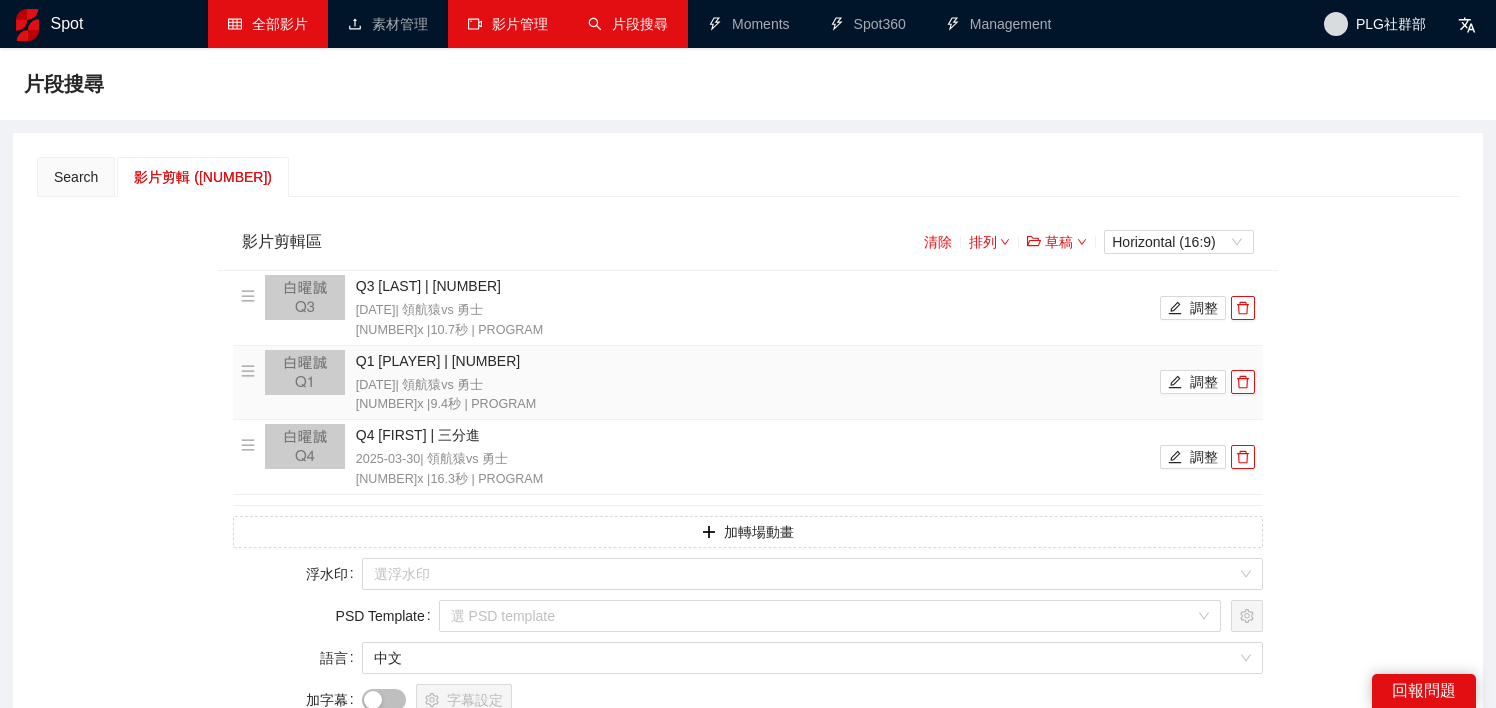 scroll, scrollTop: 63, scrollLeft: 0, axis: vertical 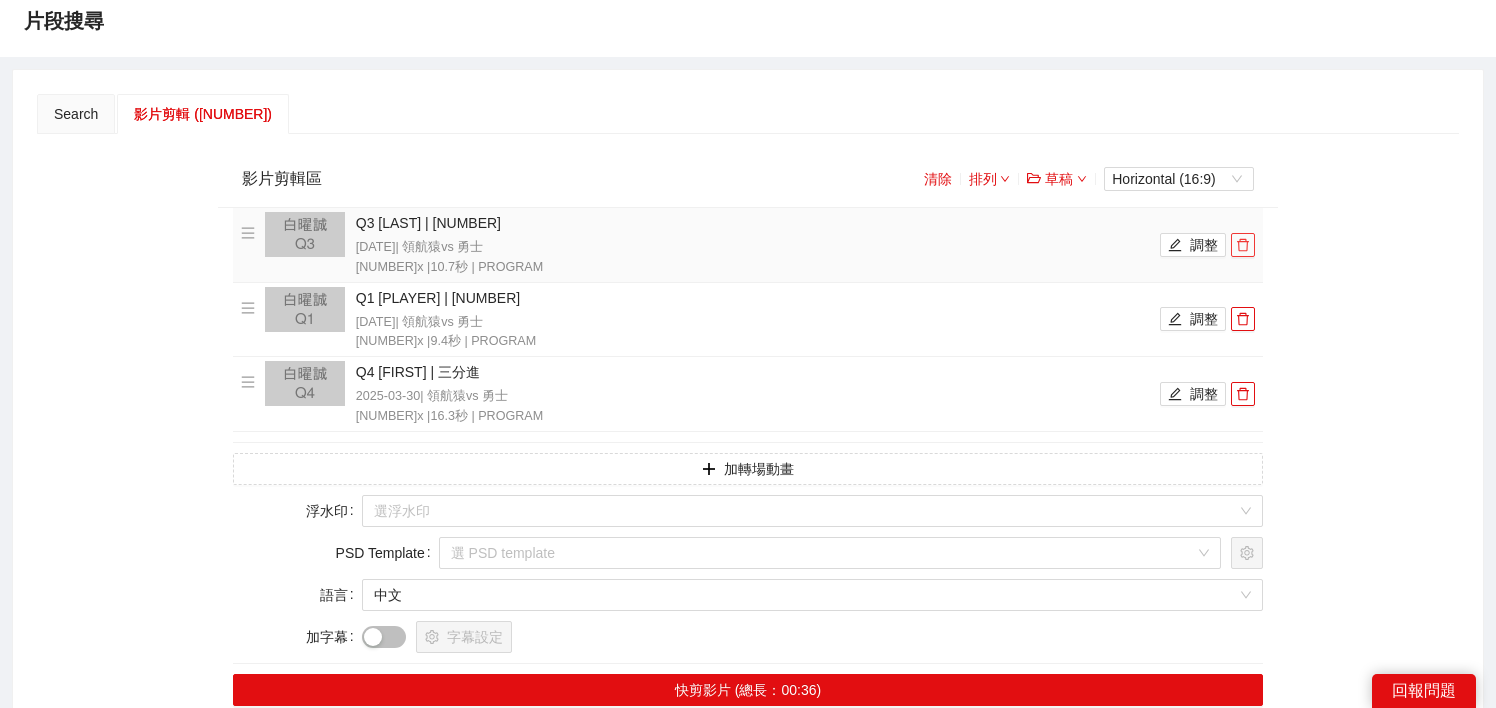 click at bounding box center (1243, 245) 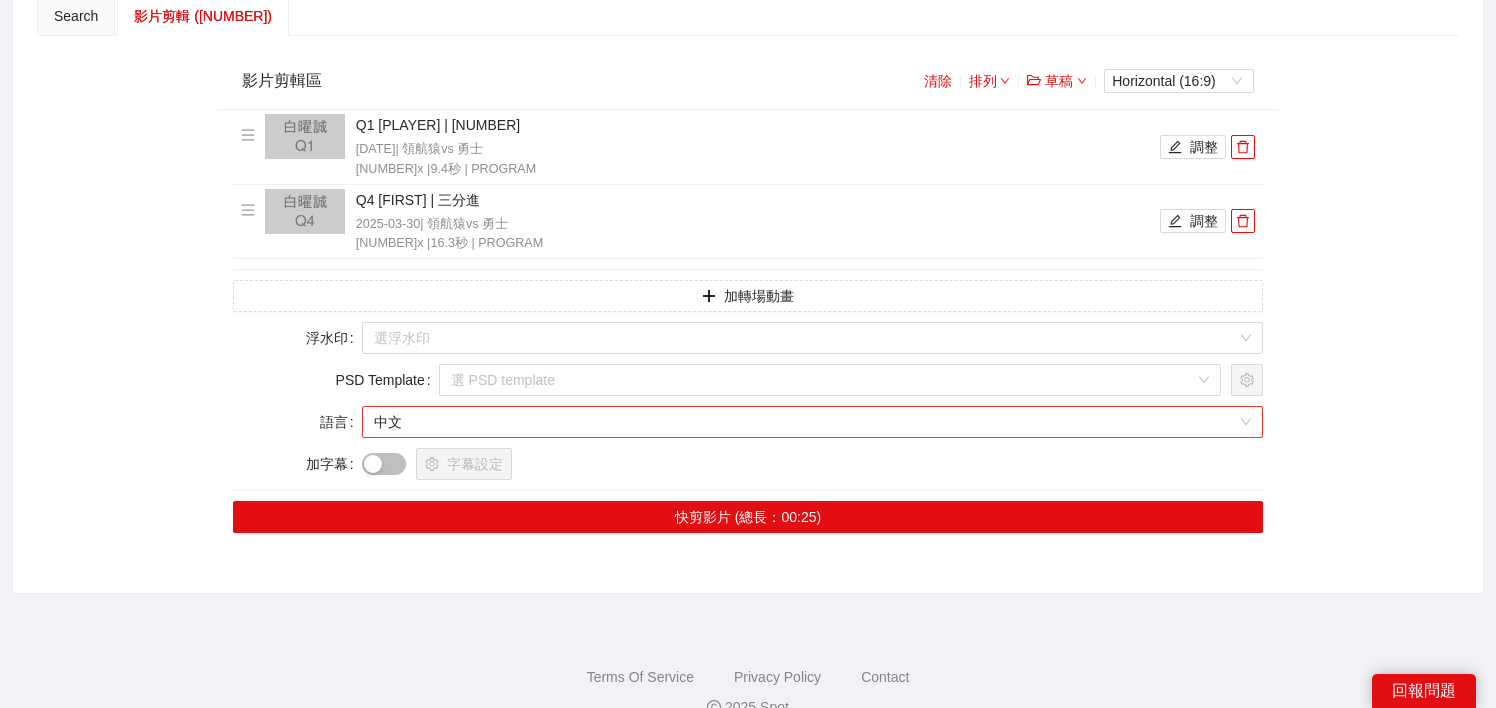 scroll, scrollTop: 176, scrollLeft: 0, axis: vertical 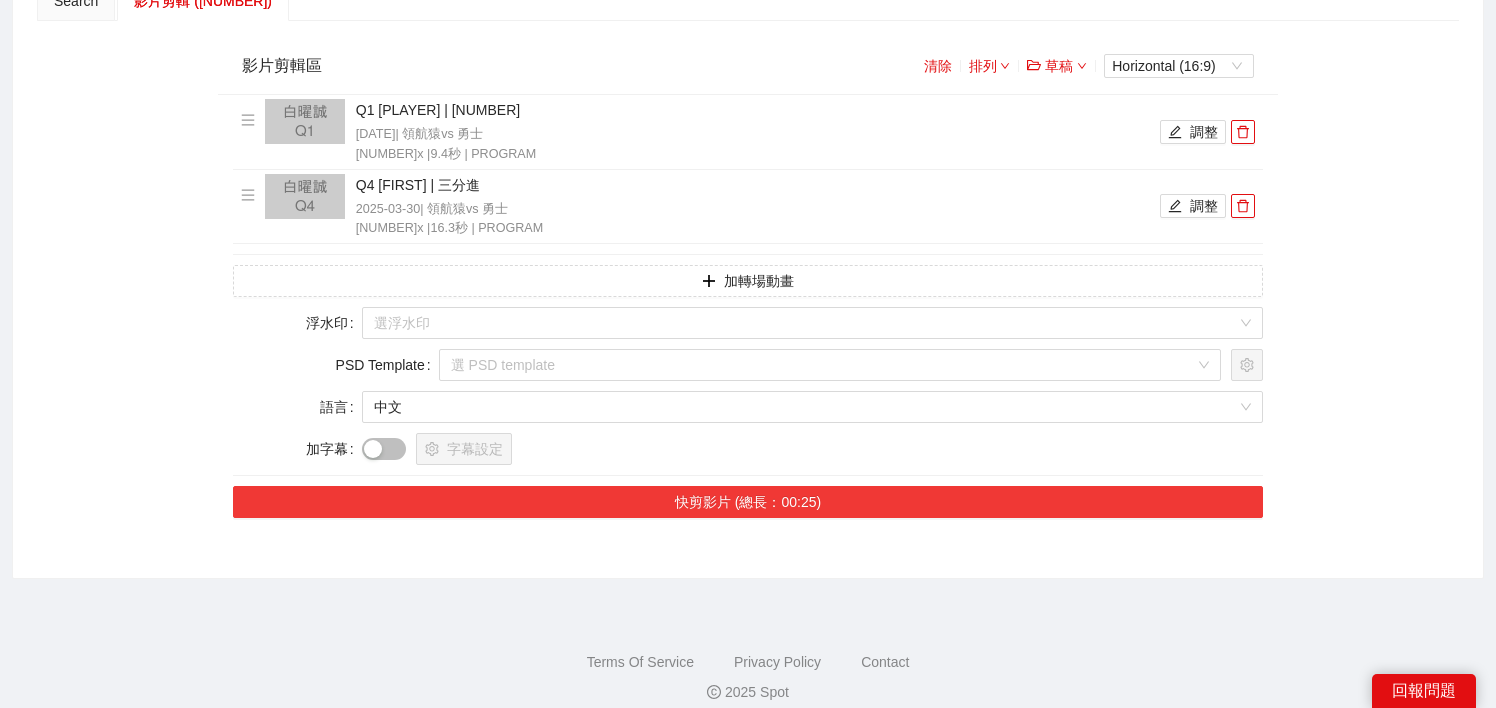 click on "快剪影片 (總長：00:25)" at bounding box center [748, 502] 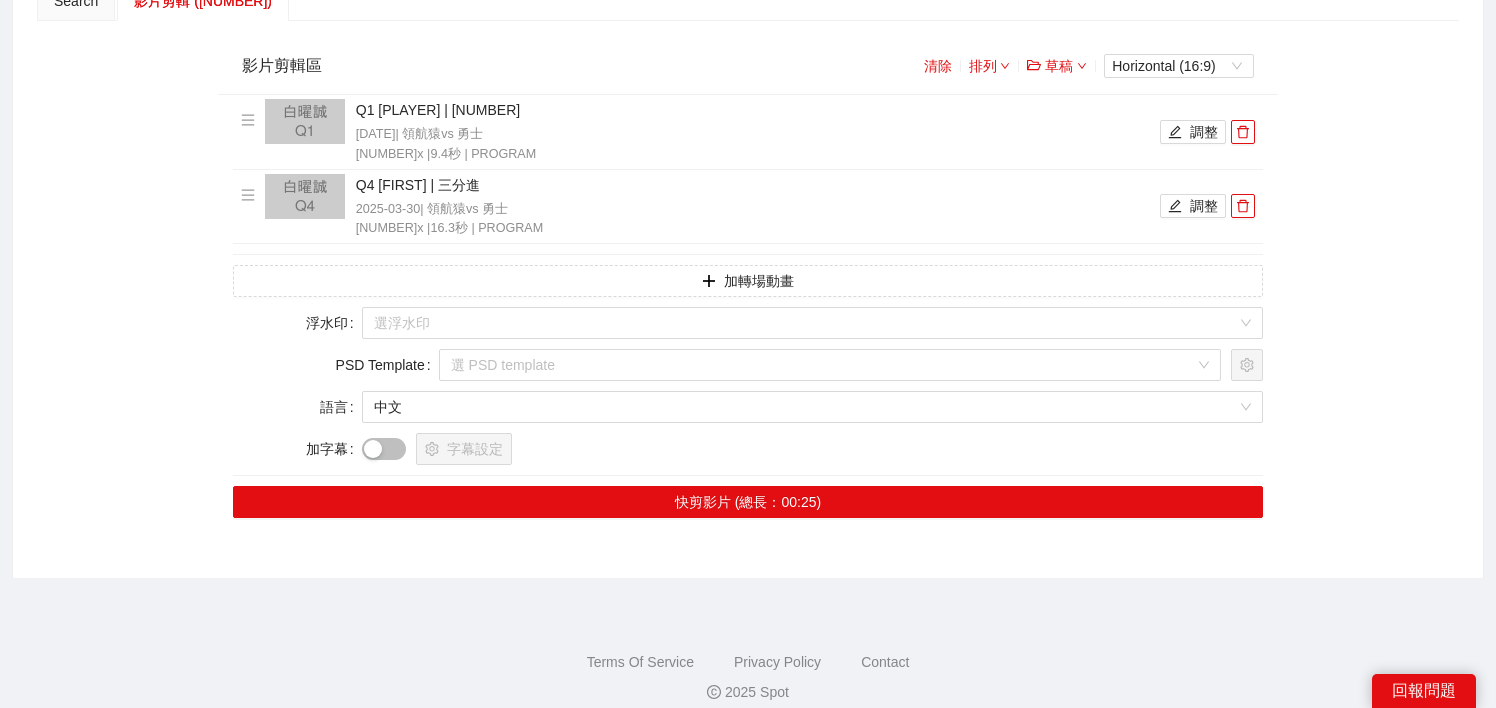 scroll, scrollTop: 0, scrollLeft: 0, axis: both 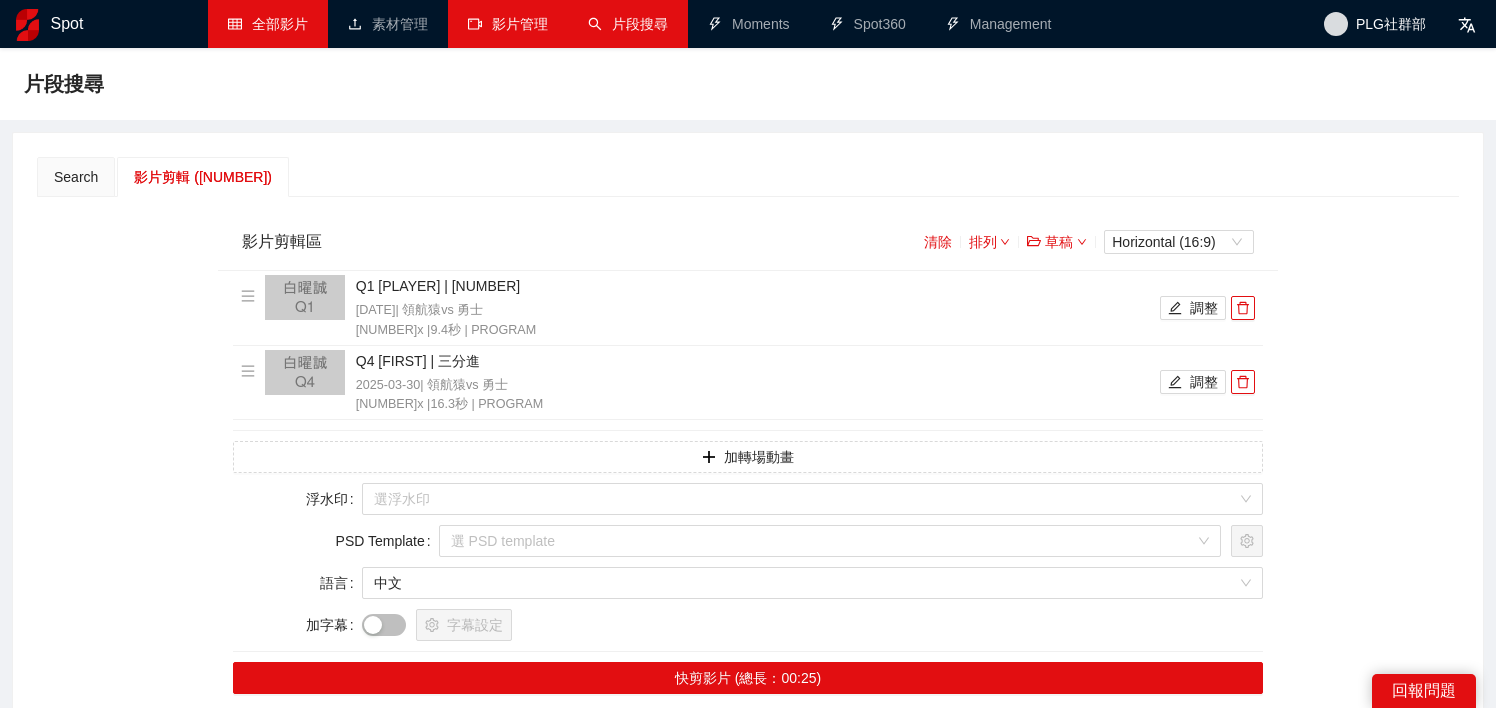 click on "影片管理" at bounding box center [508, 24] 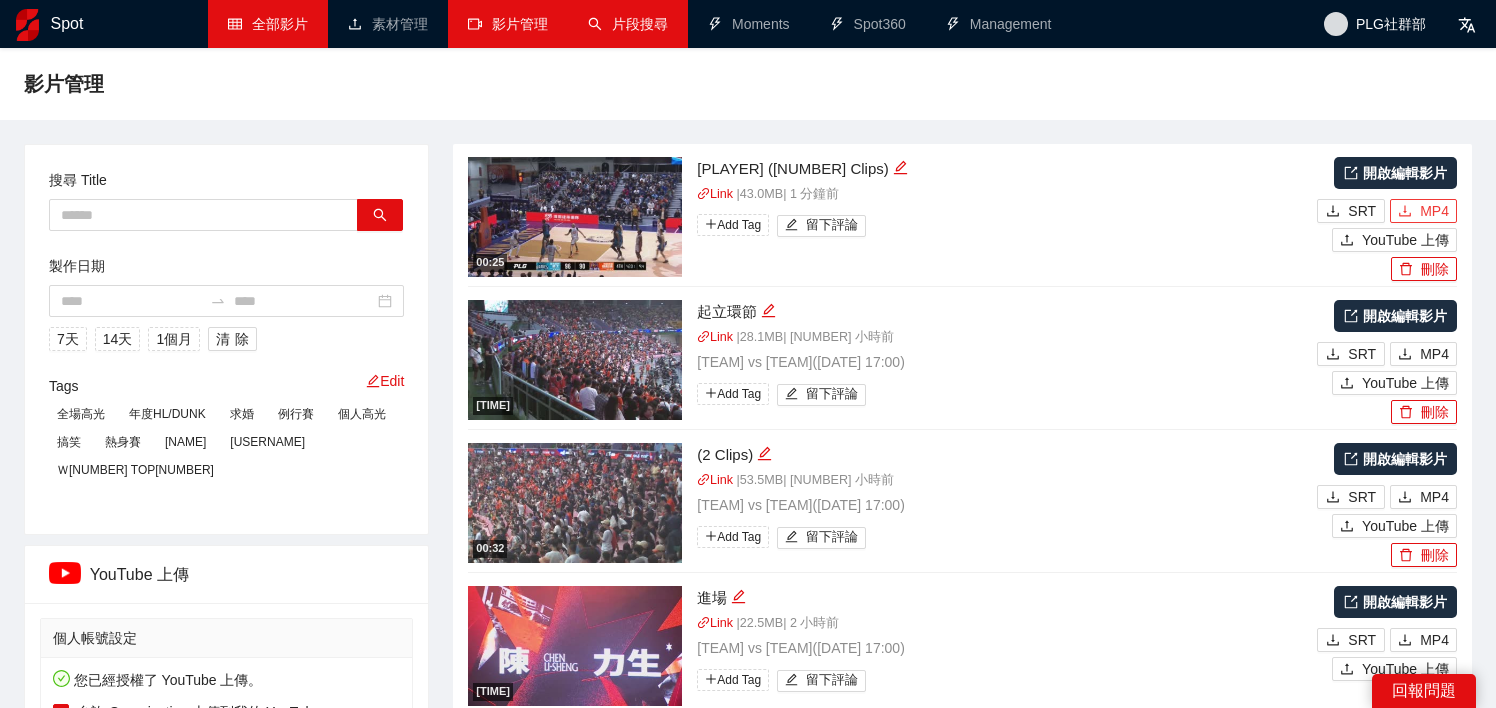 click on "MP4" at bounding box center [806, 229] 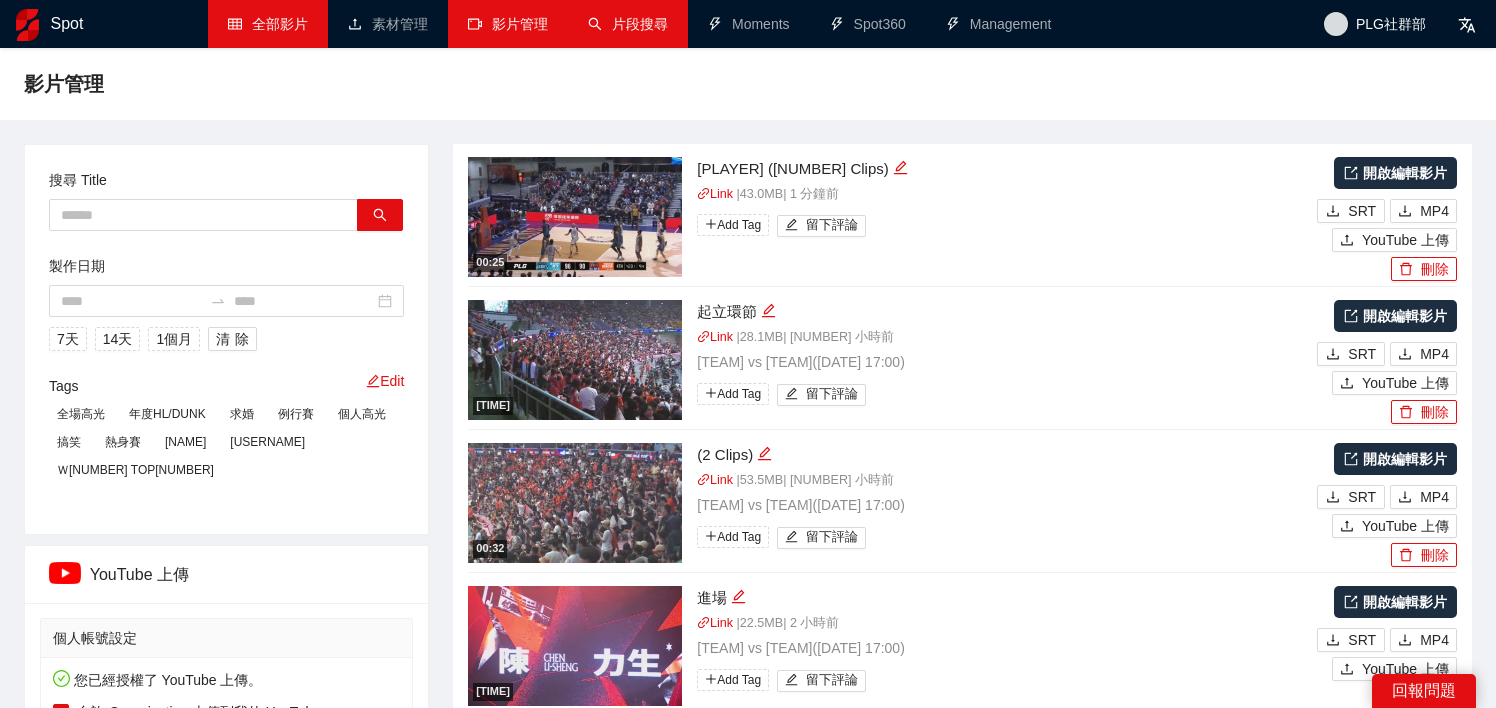 click on "**********" at bounding box center [748, 922] 